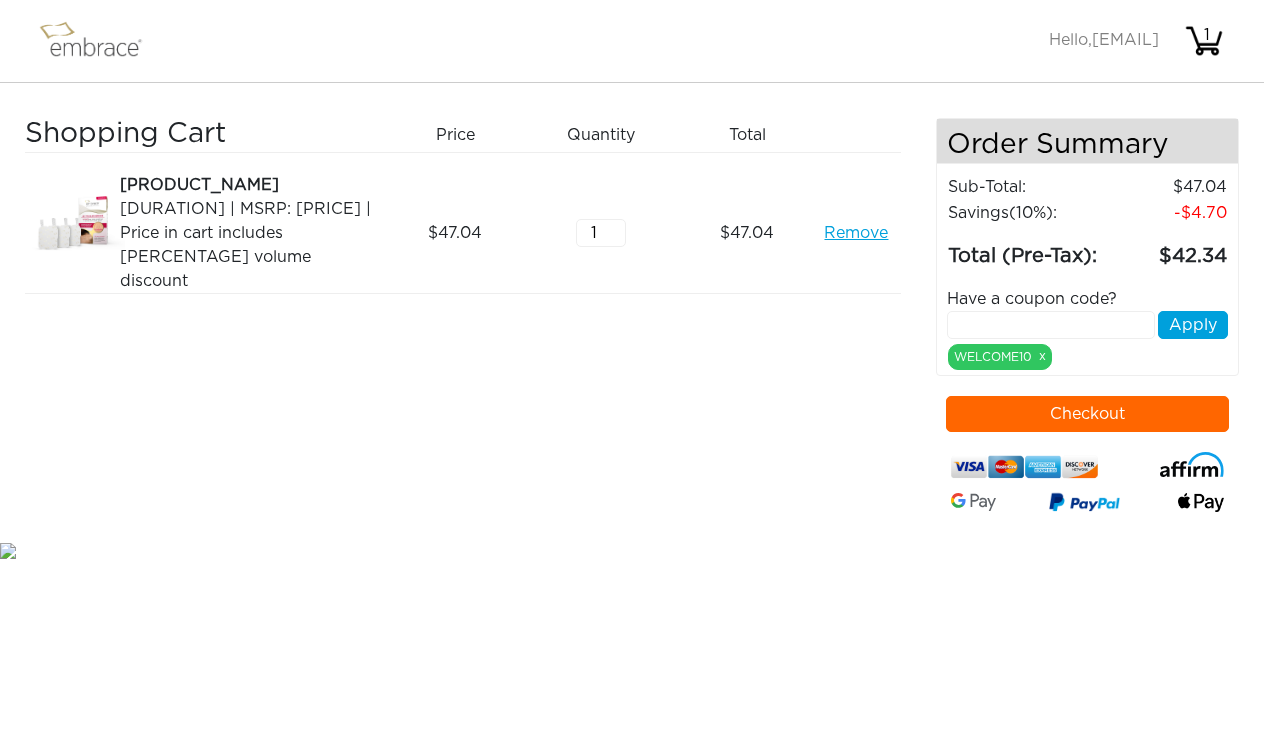 scroll, scrollTop: 0, scrollLeft: 0, axis: both 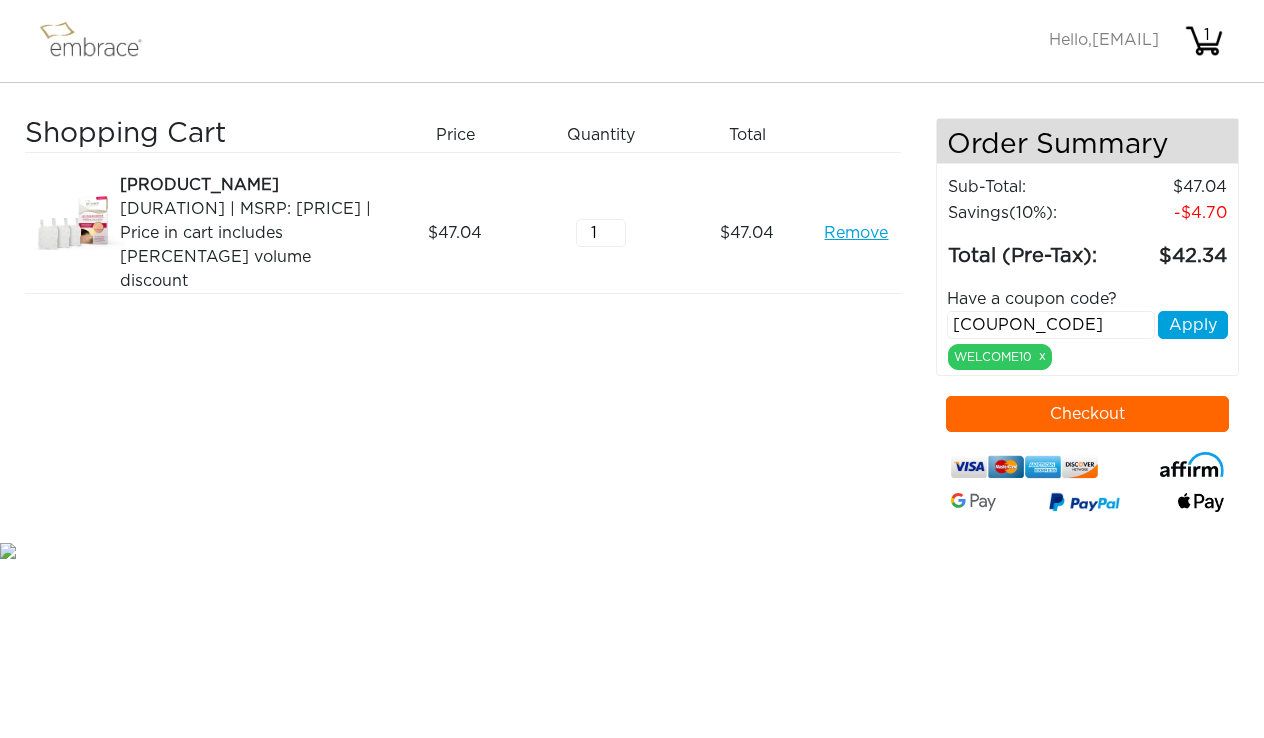 type on "[COUPON_CODE]" 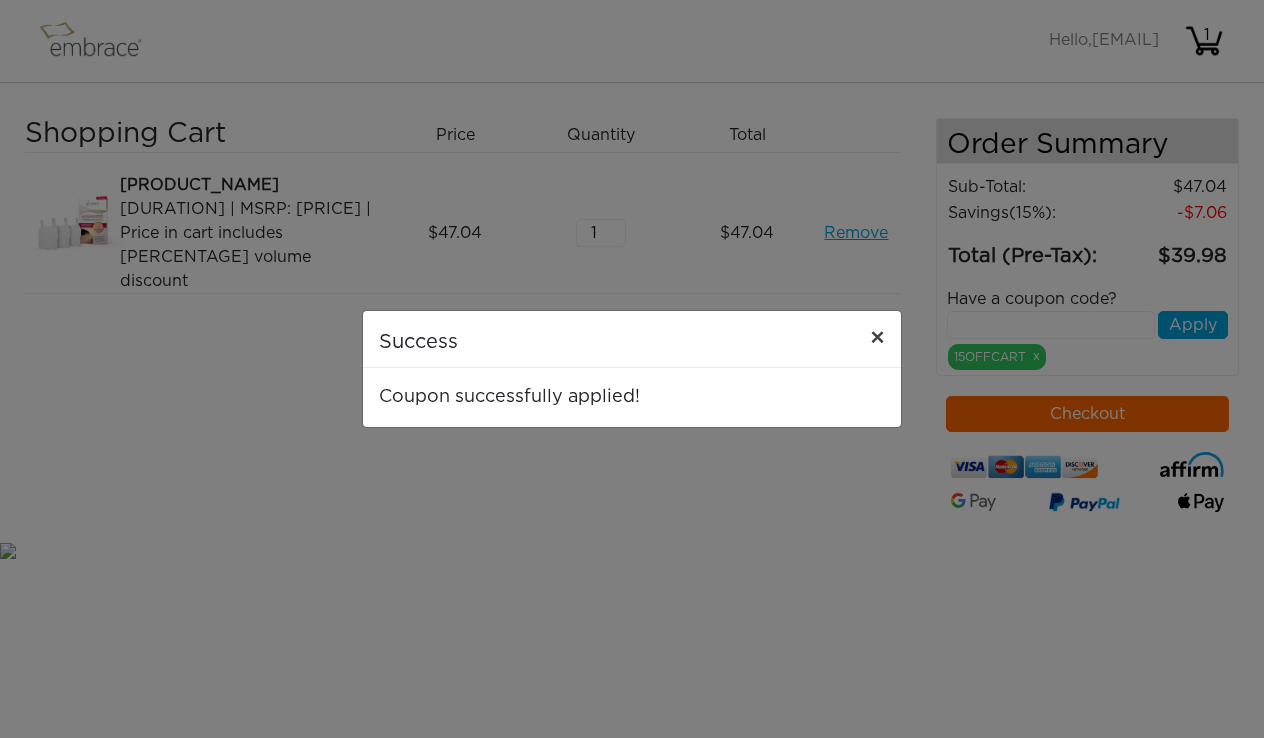 click on "×" at bounding box center [877, 339] 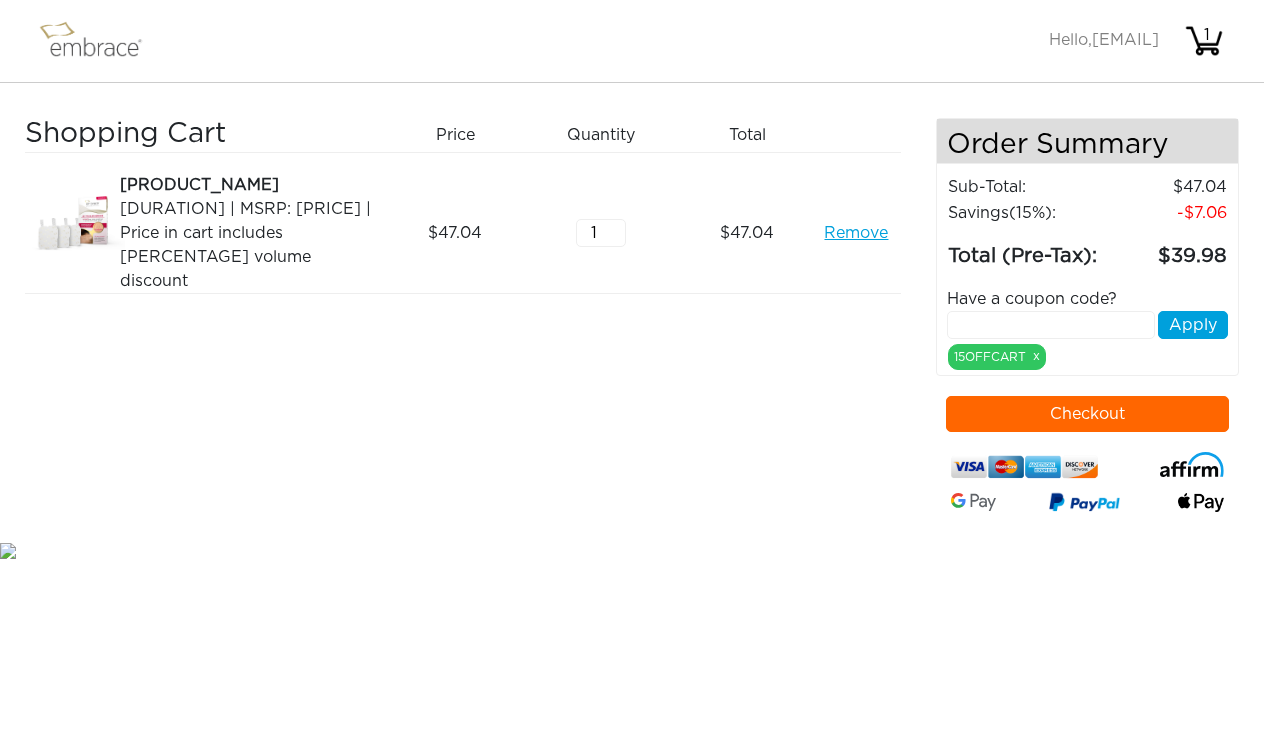 click on "Checkout" at bounding box center [1088, 414] 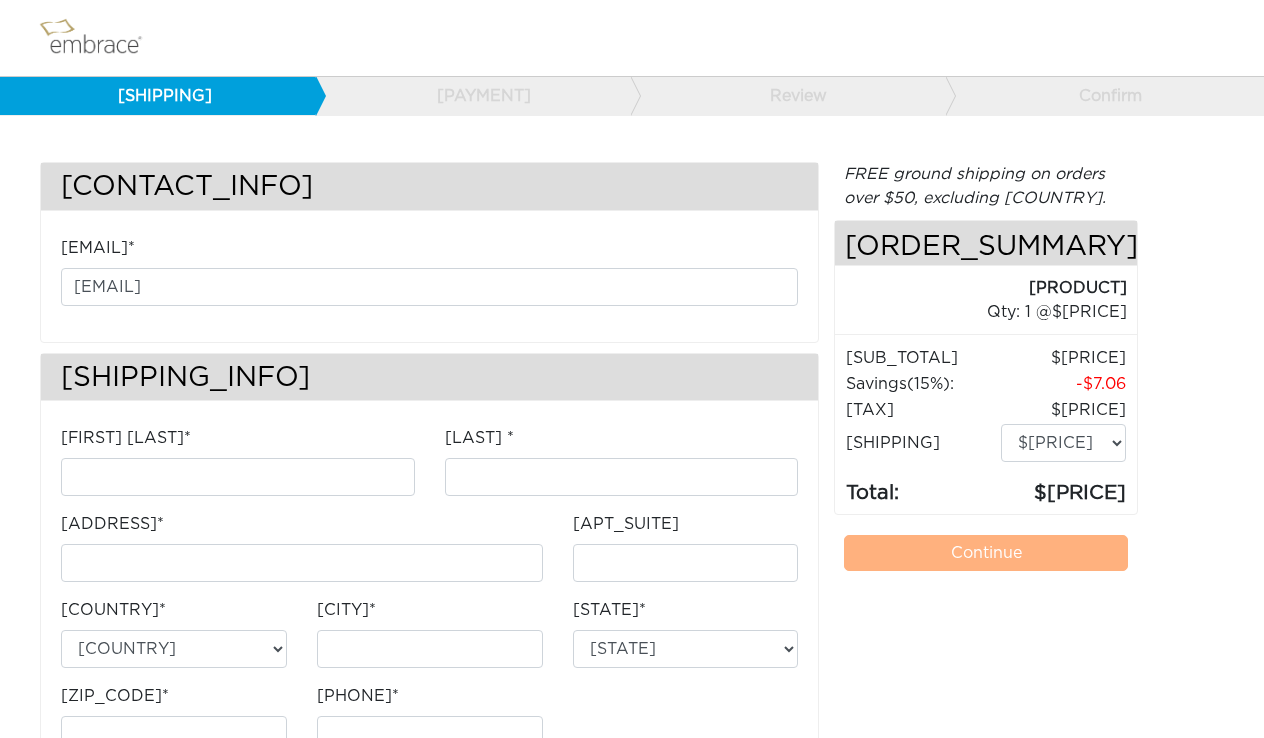 scroll, scrollTop: 0, scrollLeft: 0, axis: both 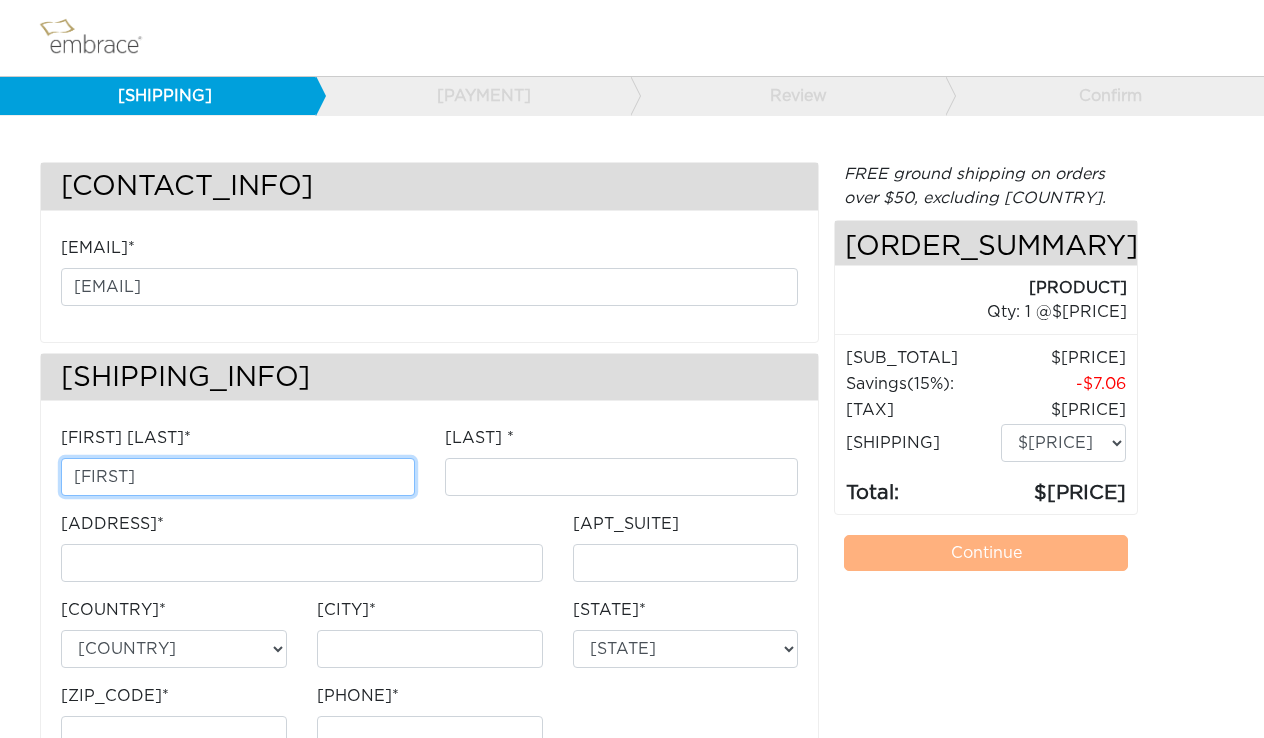 type on "[FIRST]" 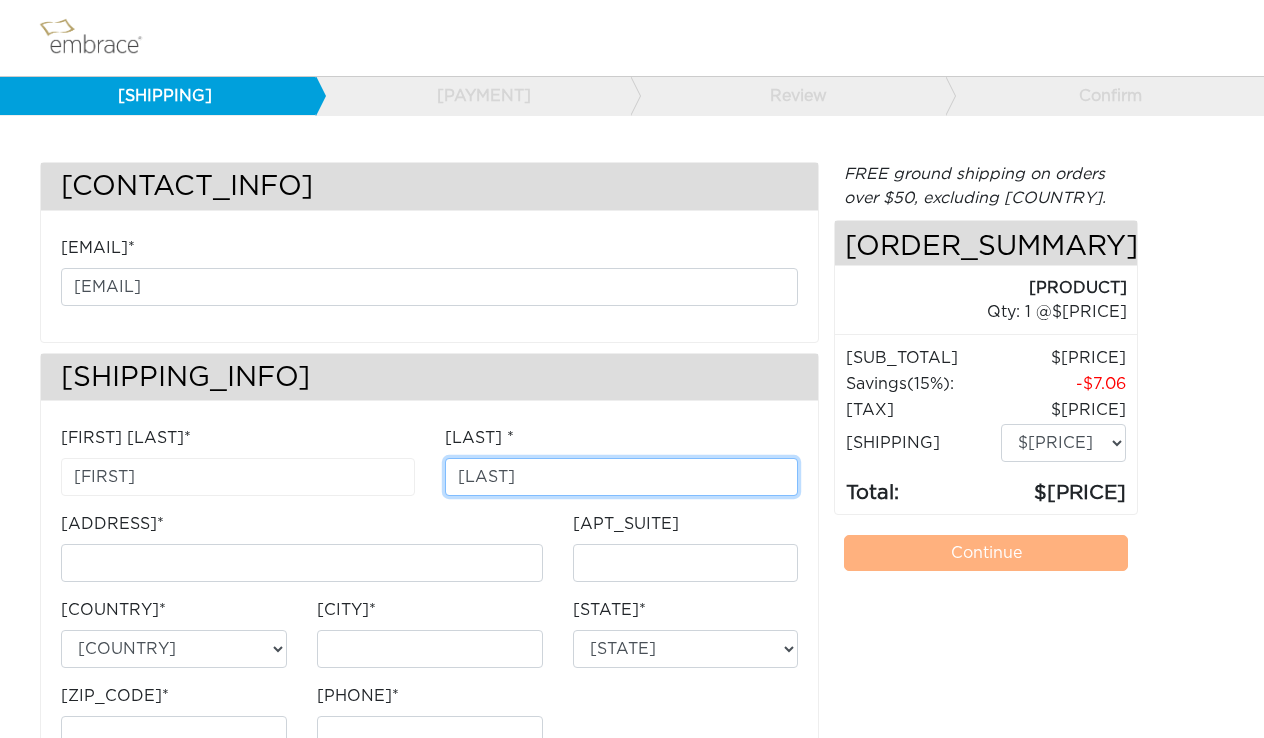 type on "[LAST]" 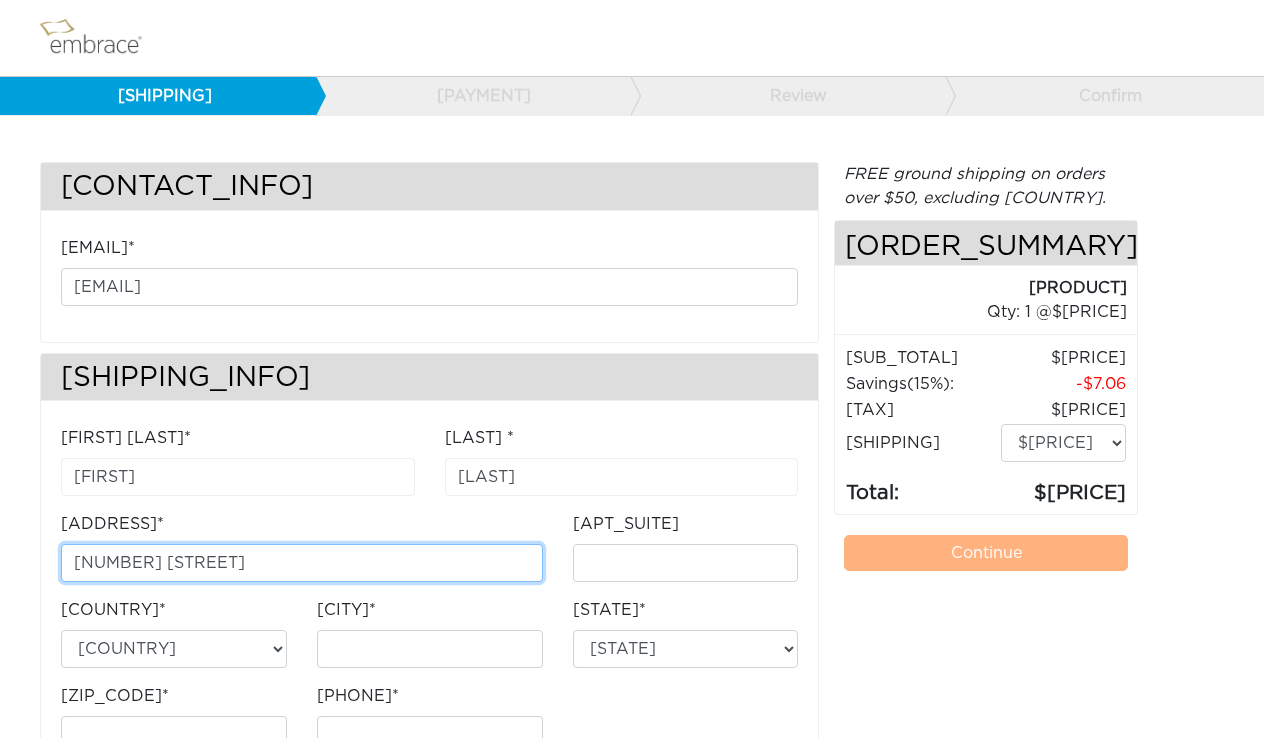type on "71 E 97th Street" 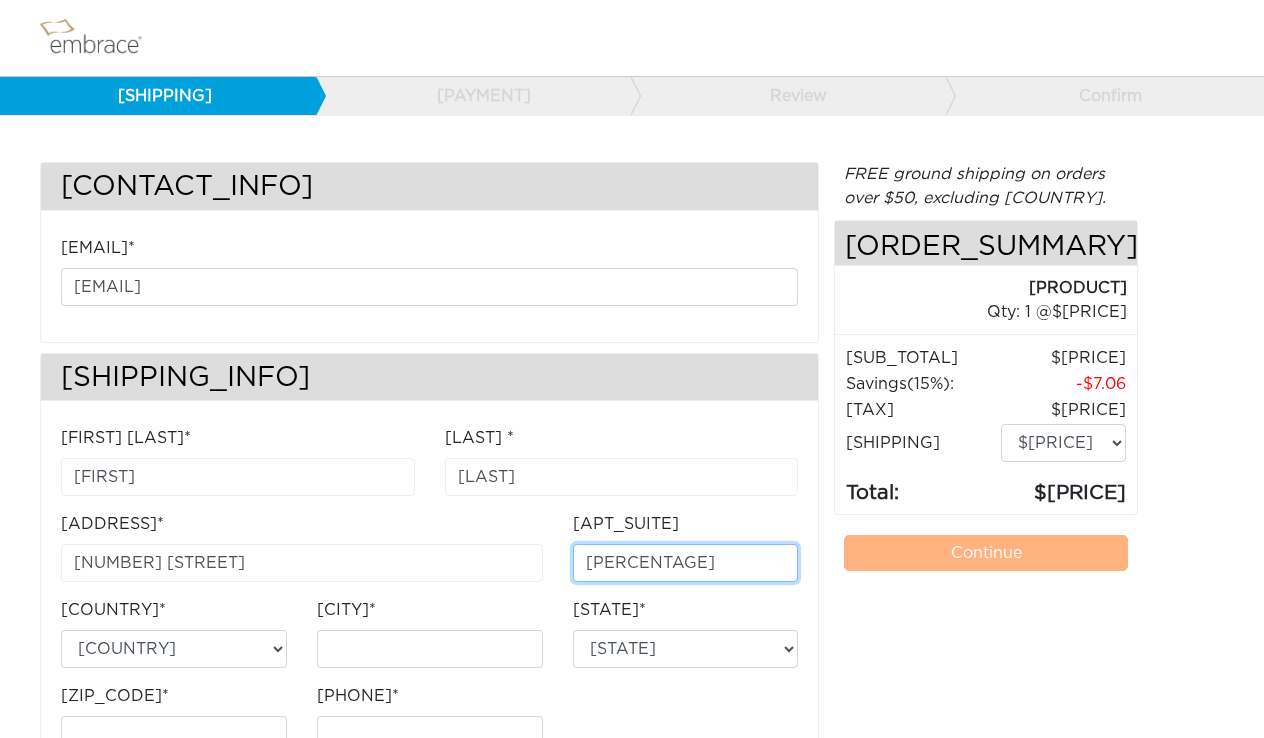 type on "15" 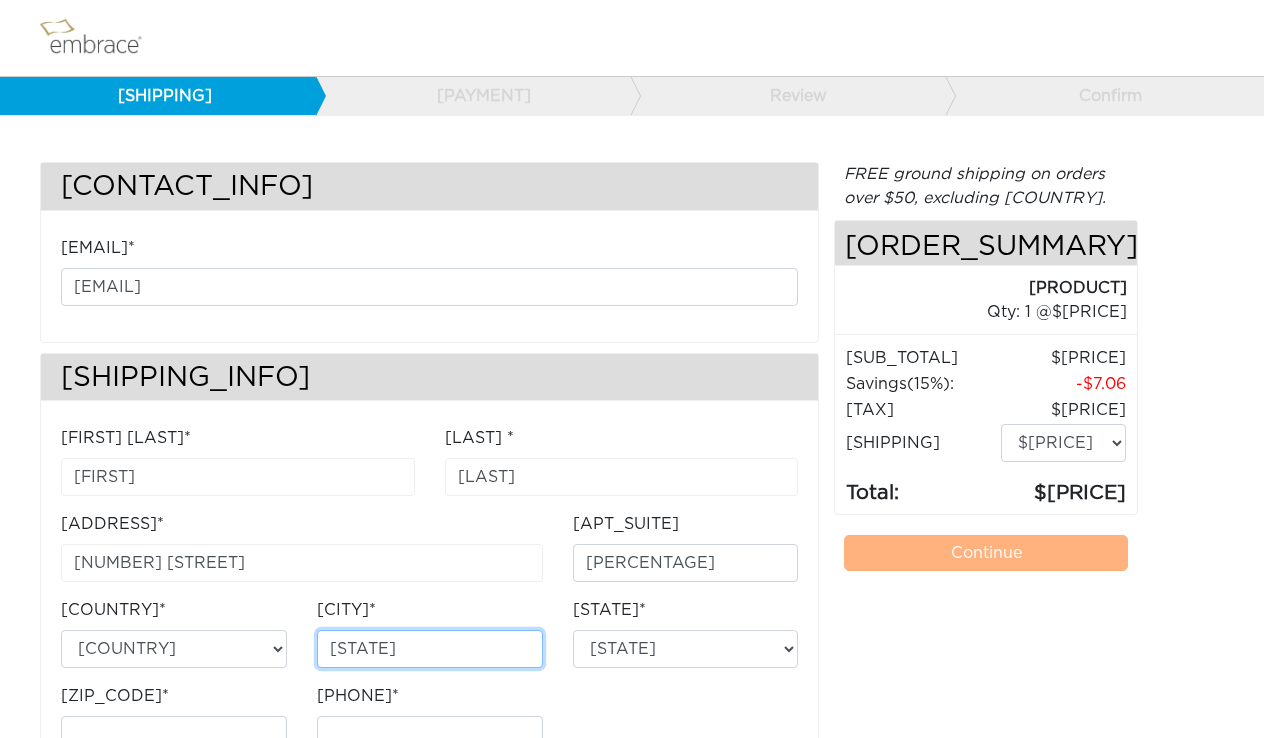 type on "New York" 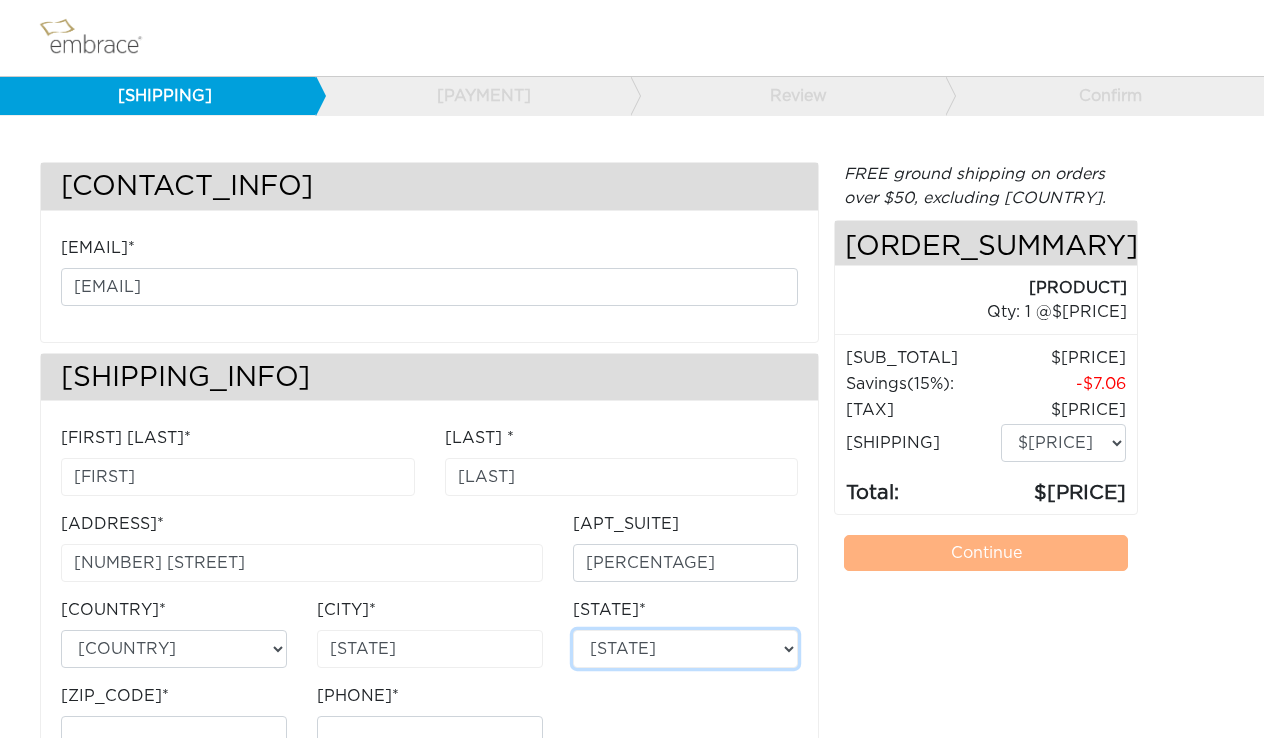 select on "NY" 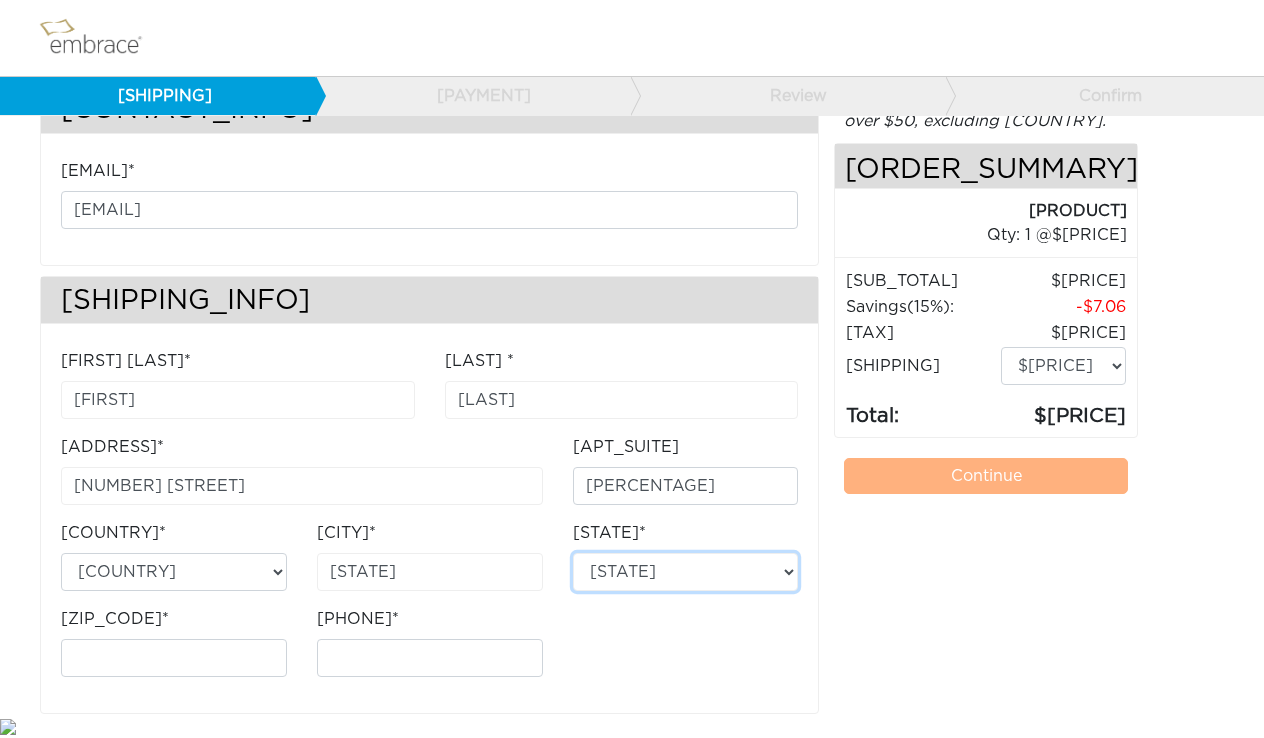 scroll, scrollTop: 76, scrollLeft: 0, axis: vertical 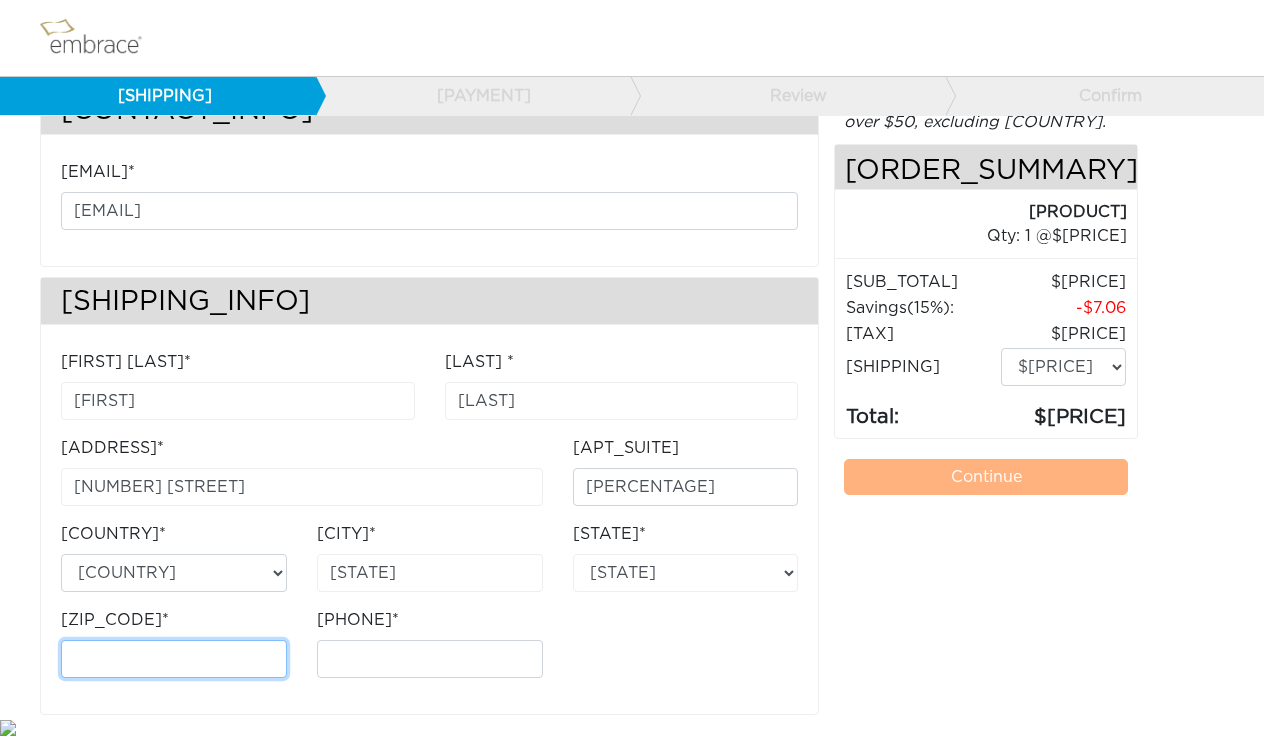 click on "Zip/Postal Code*" at bounding box center (174, 659) 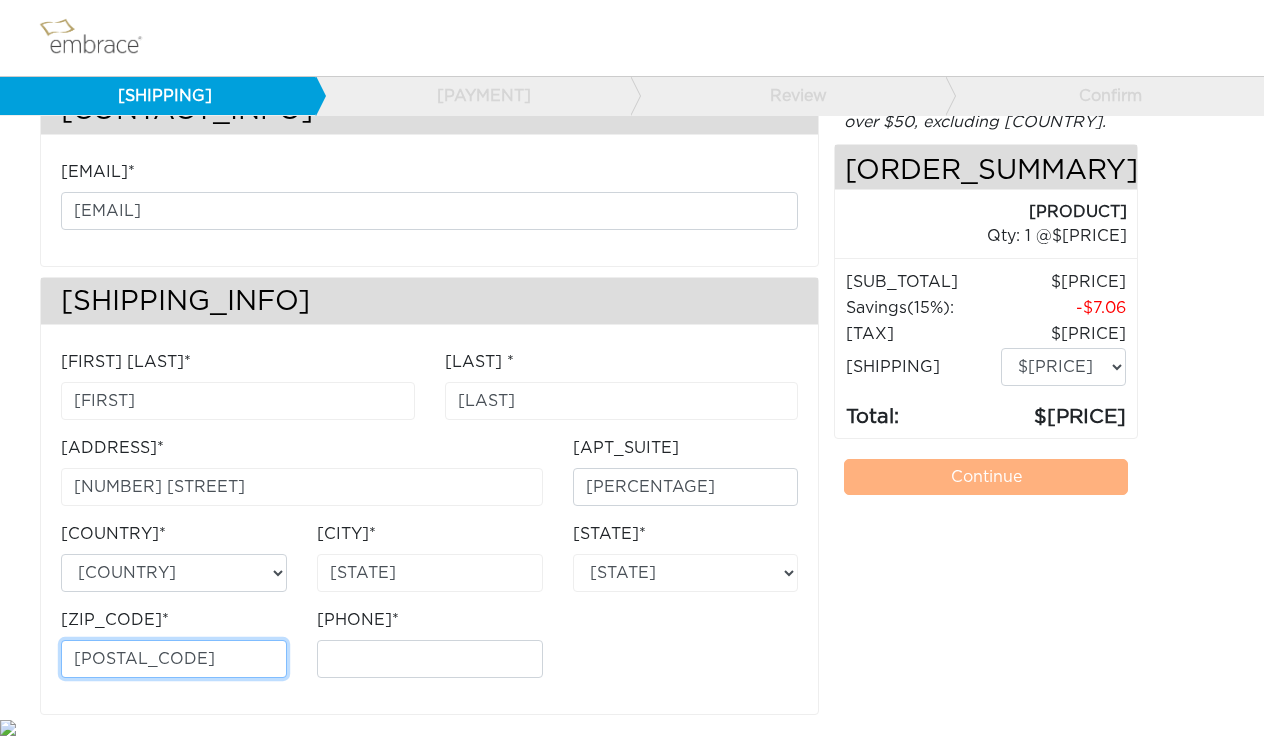 type on "10029" 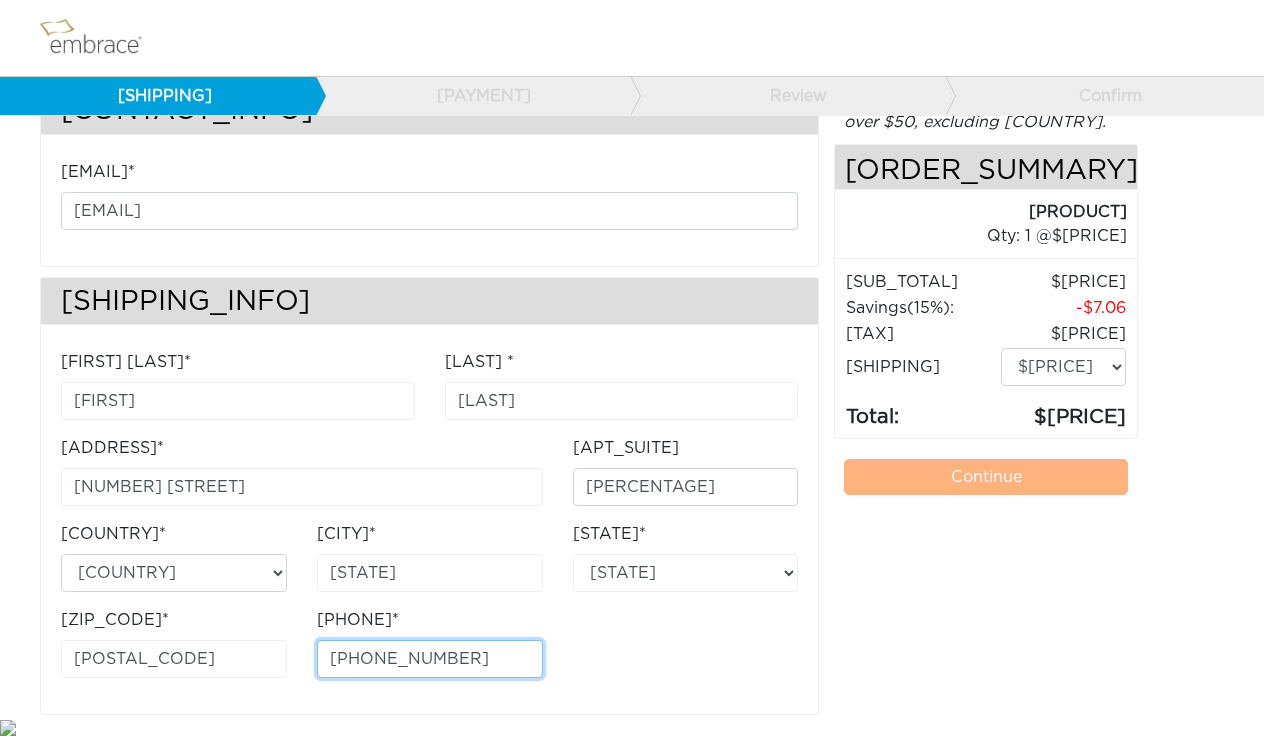 type on "9178530589" 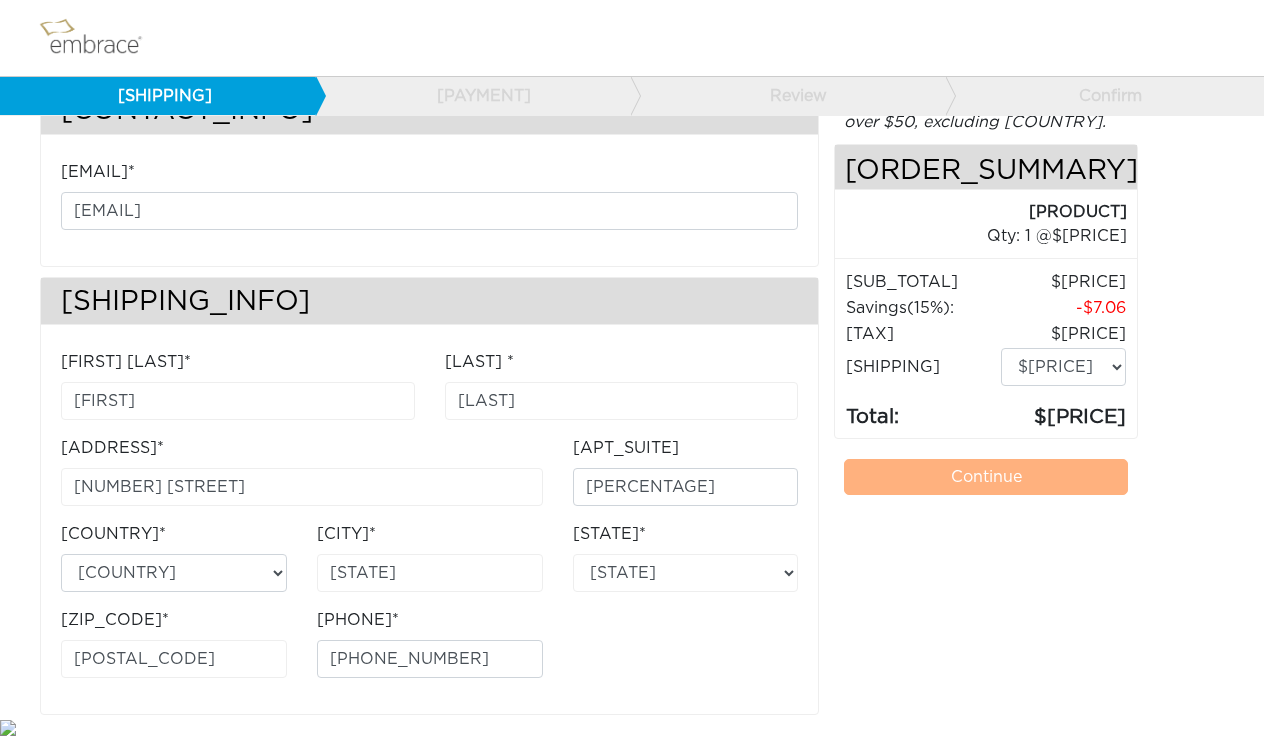 click on "FREE ground shipping on orders over $50, excluding Australia.
Any applicable import taxes and duties will be paid by customers upon entering Australian customs.
Order Summary
Scar Revision Kit - Medium (6cm)
47.04
1 @  47.04
Scar Revision Kit - Medium (6cm)
47.04 :" at bounding box center [986, 400] 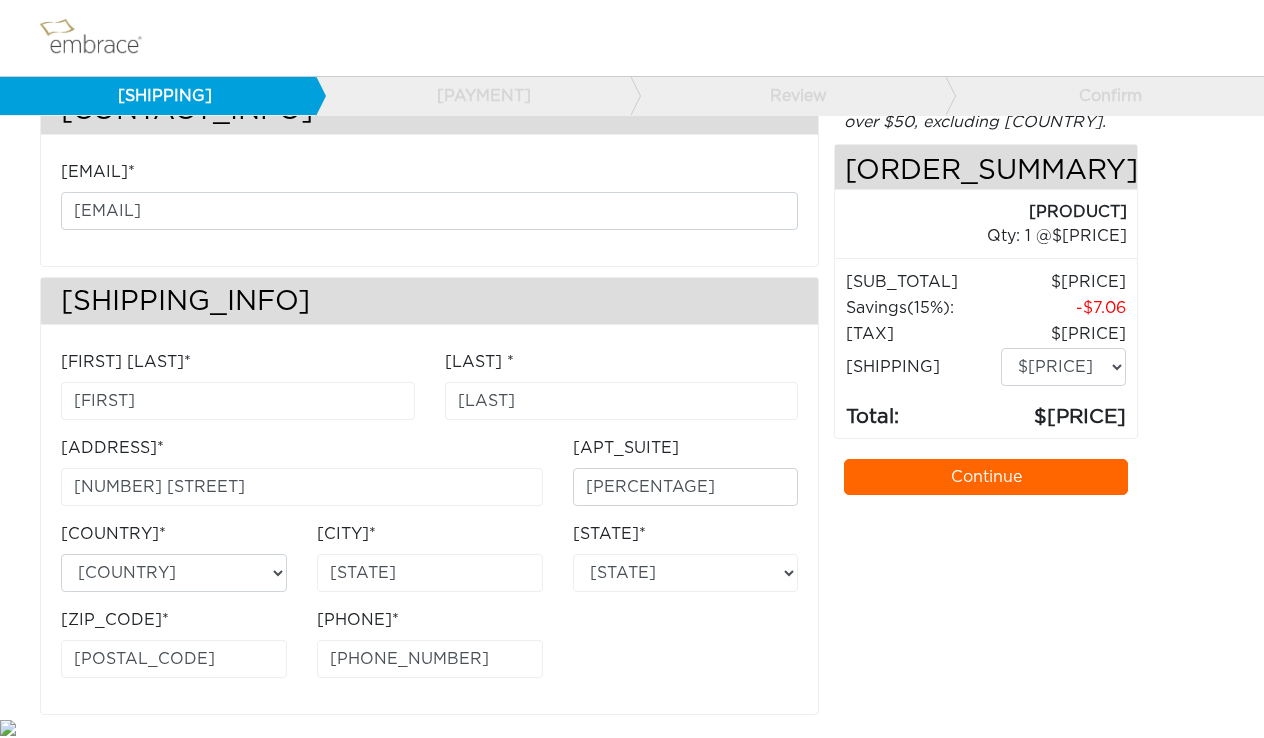click on "Continue" at bounding box center [986, 477] 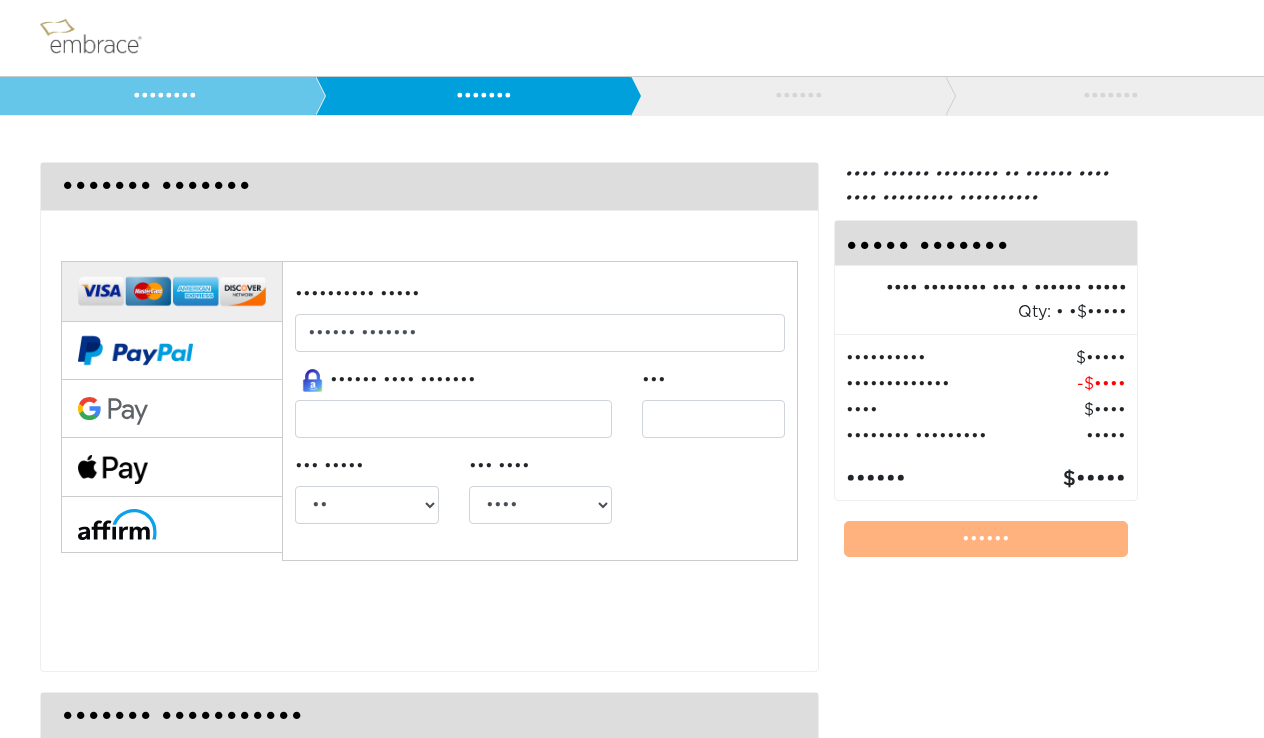 scroll, scrollTop: 0, scrollLeft: 0, axis: both 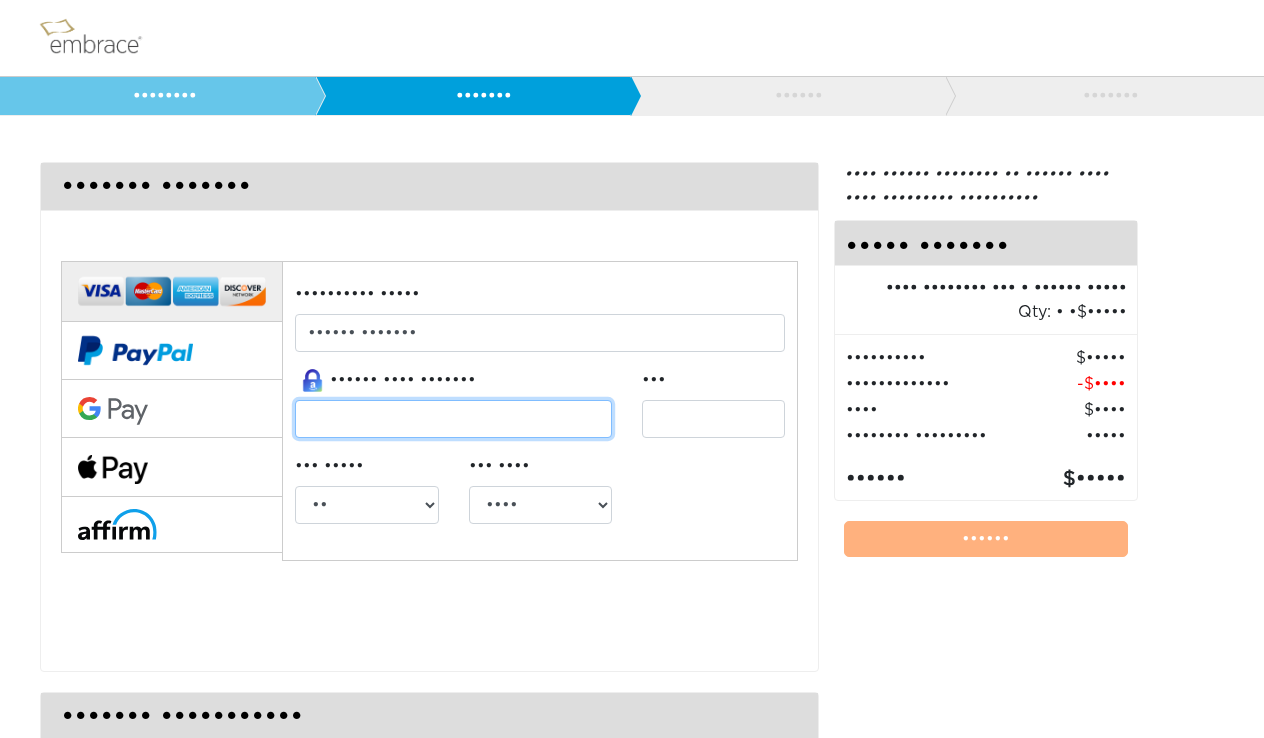 click at bounding box center [453, 419] 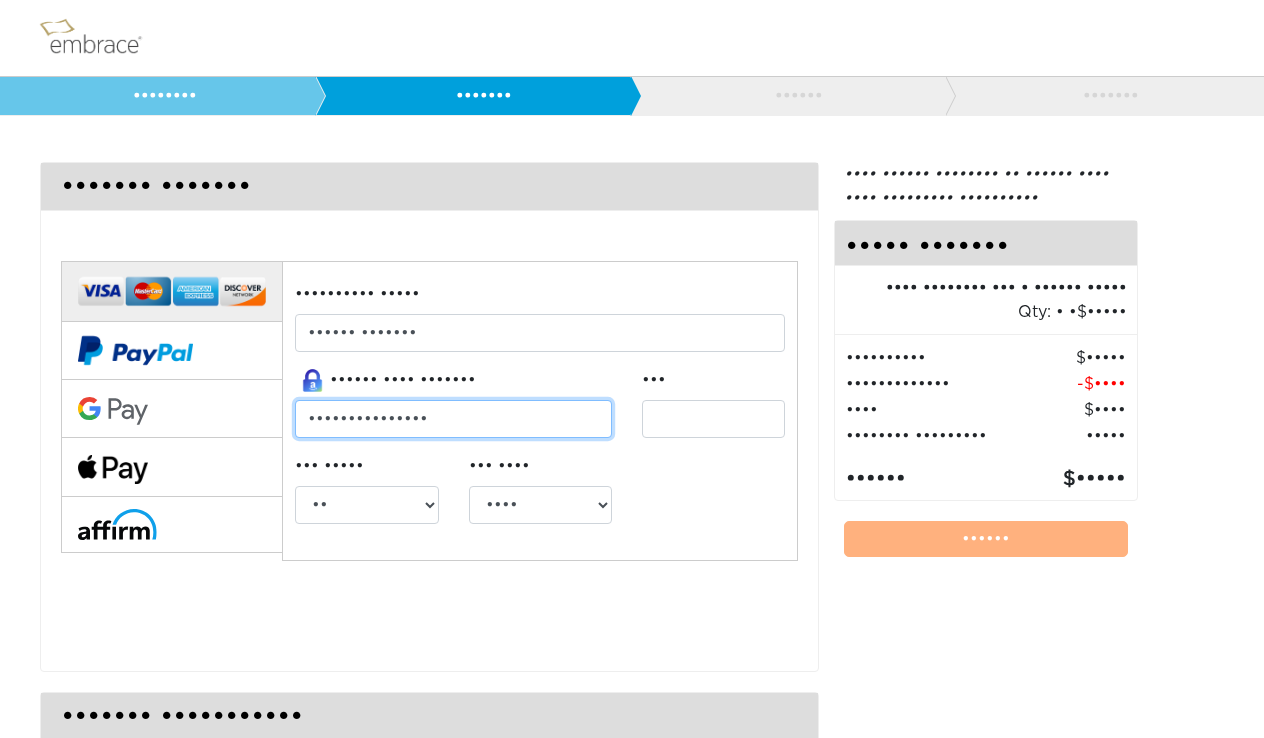 type on "•••••••••••••••" 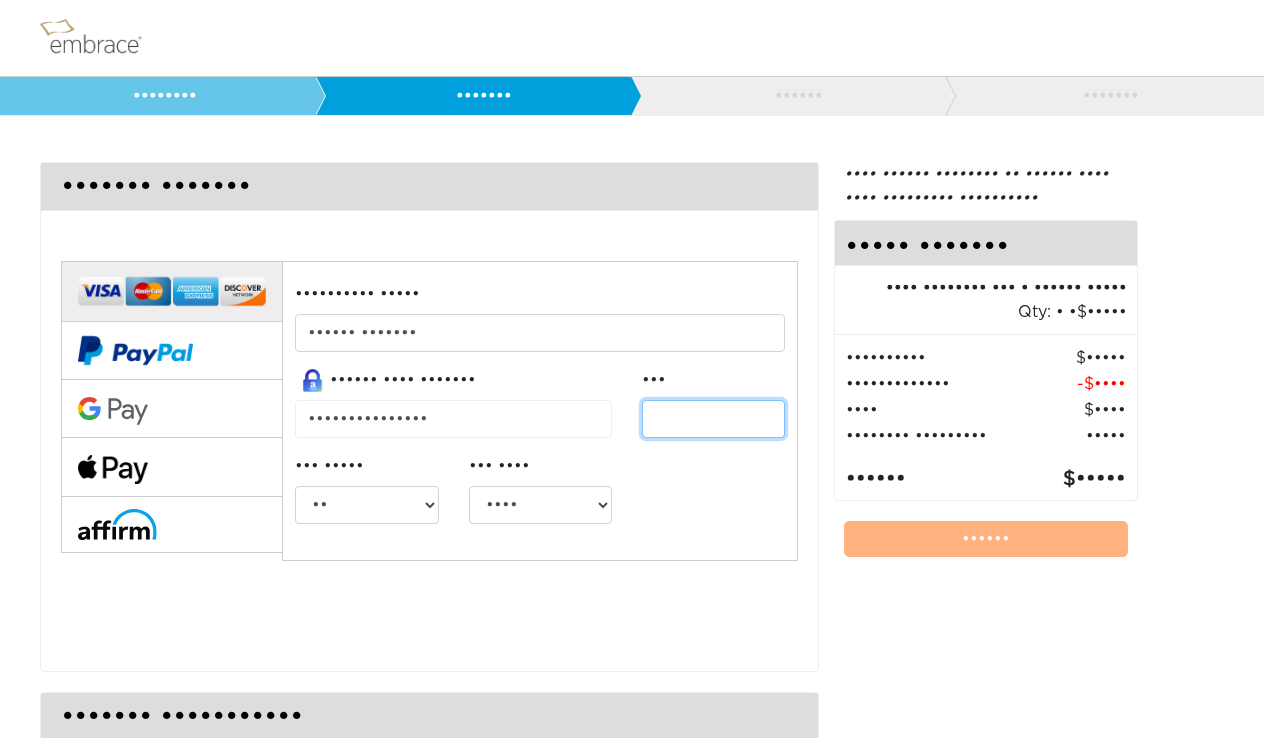 click at bounding box center [713, 419] 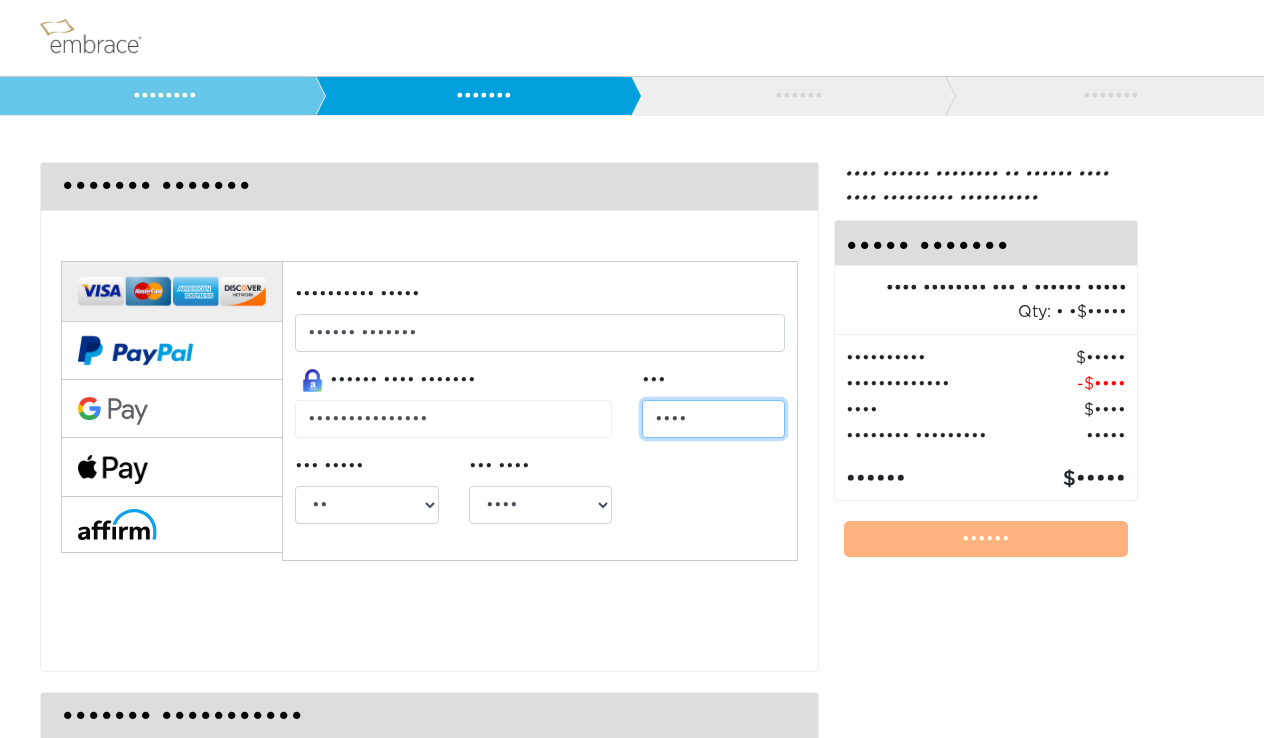 type on "••••" 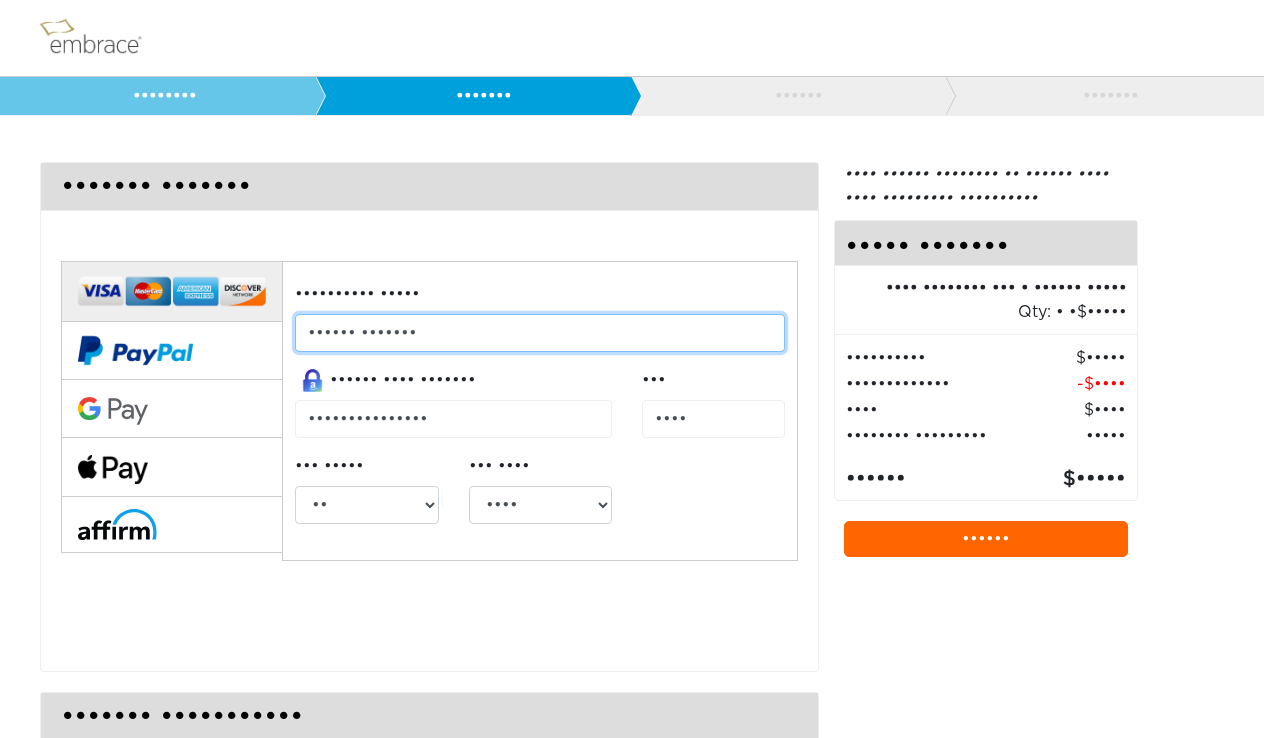 click on "•••••• •••••••" at bounding box center [540, 333] 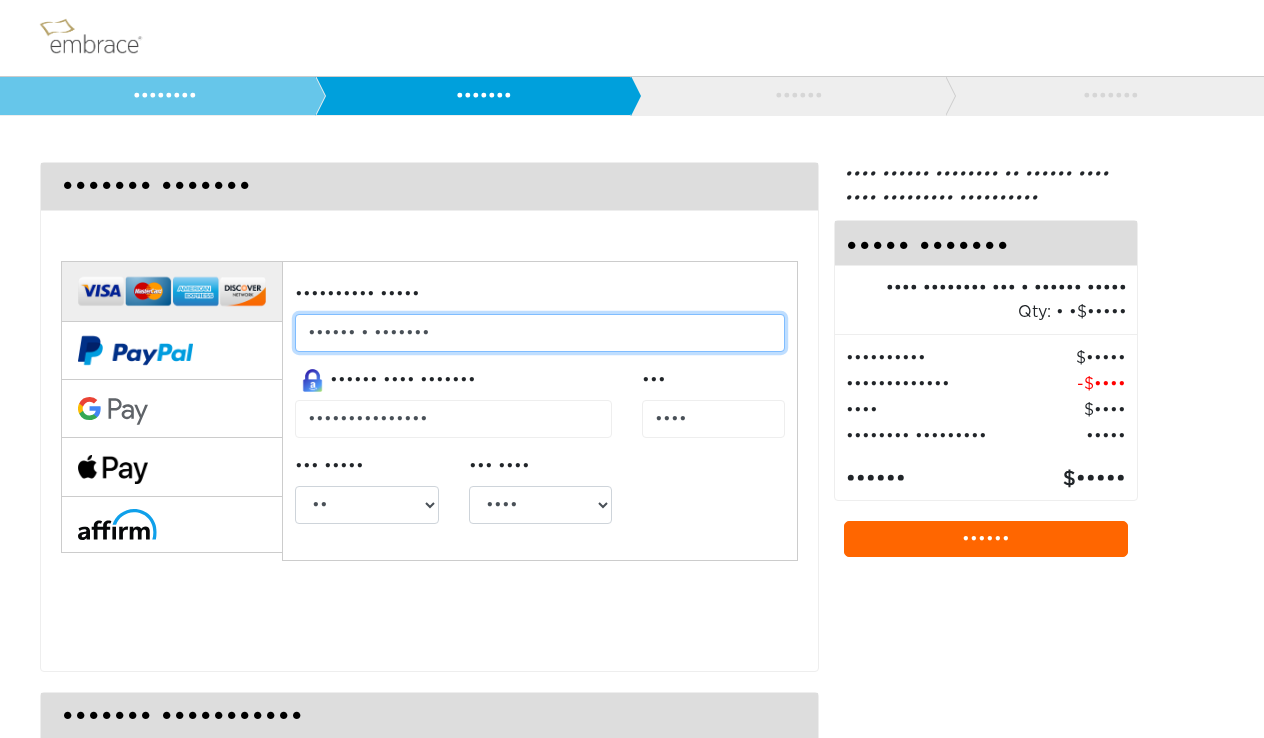 type on "•••••• • •••••••" 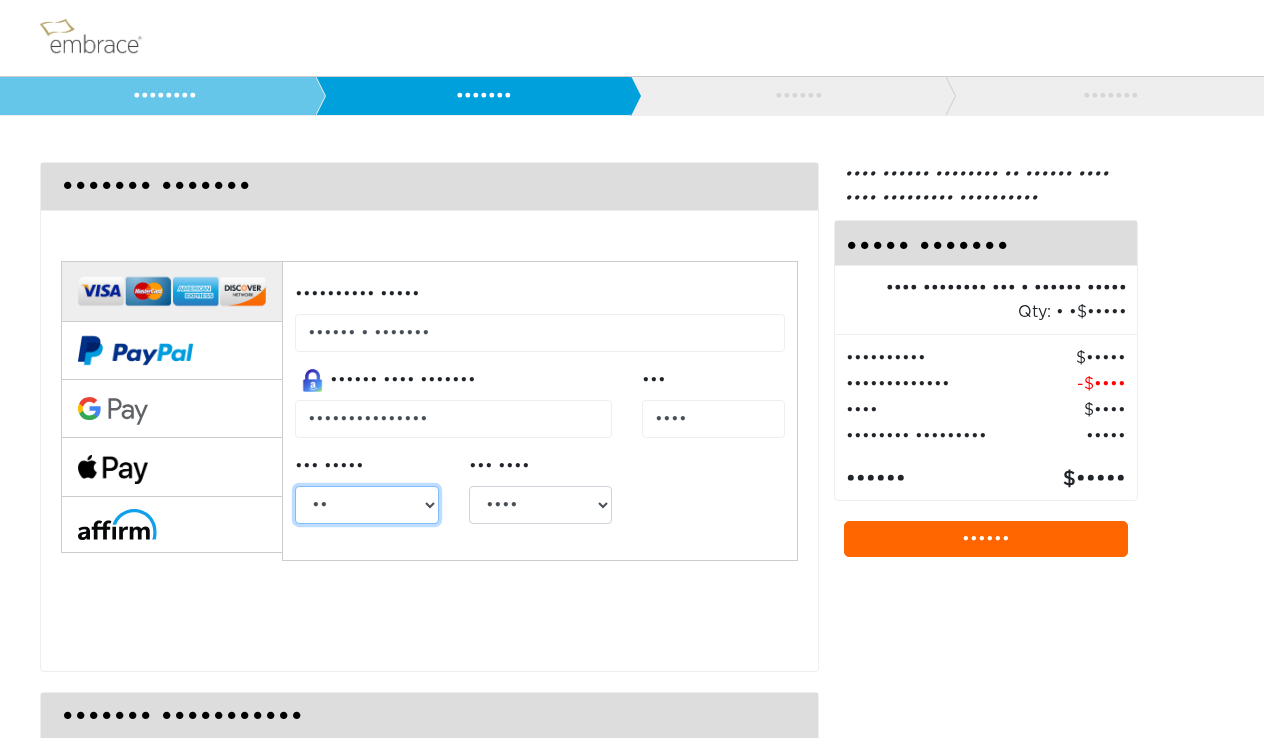 select on "•" 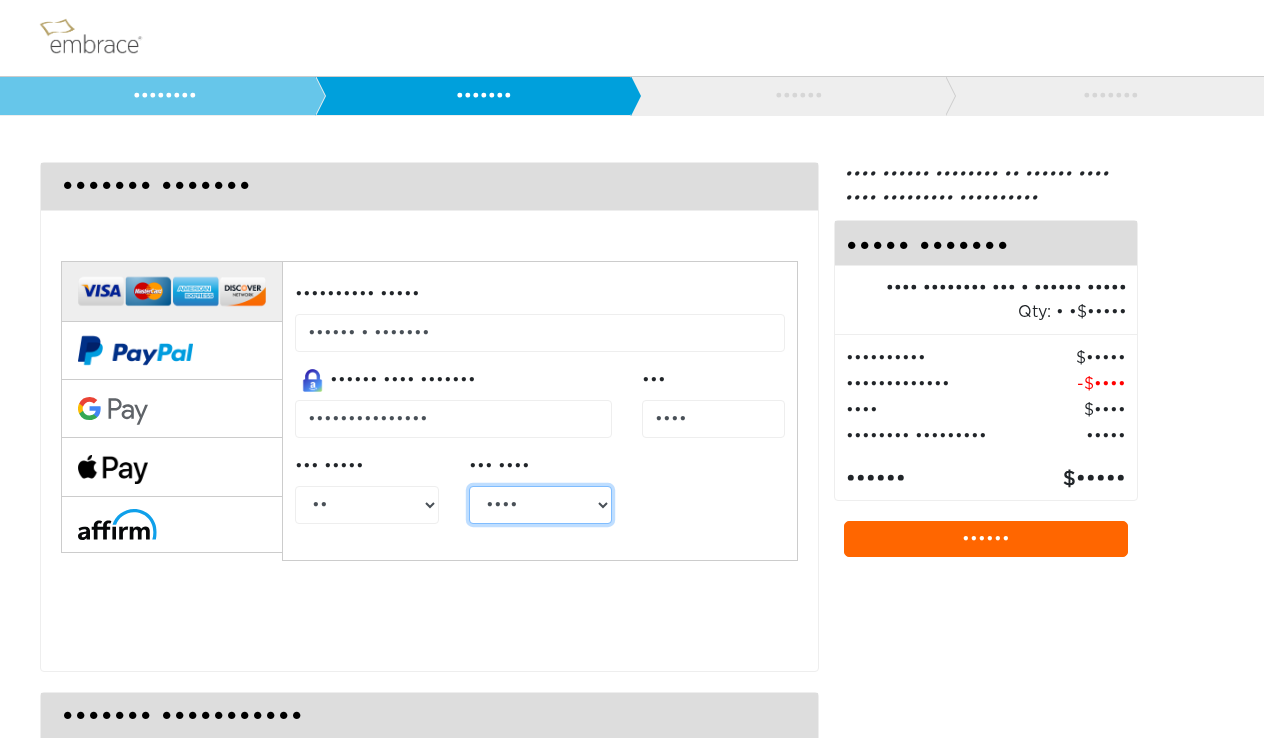 select on "••••" 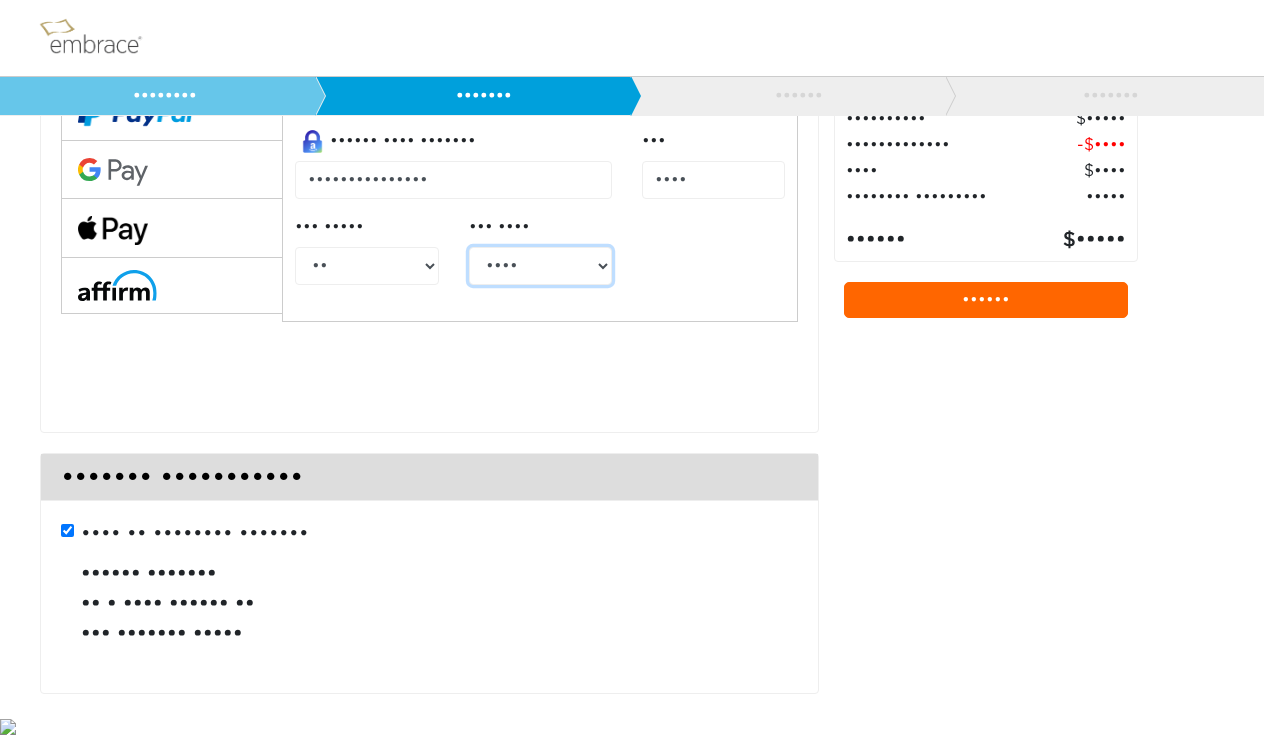 scroll, scrollTop: 238, scrollLeft: 0, axis: vertical 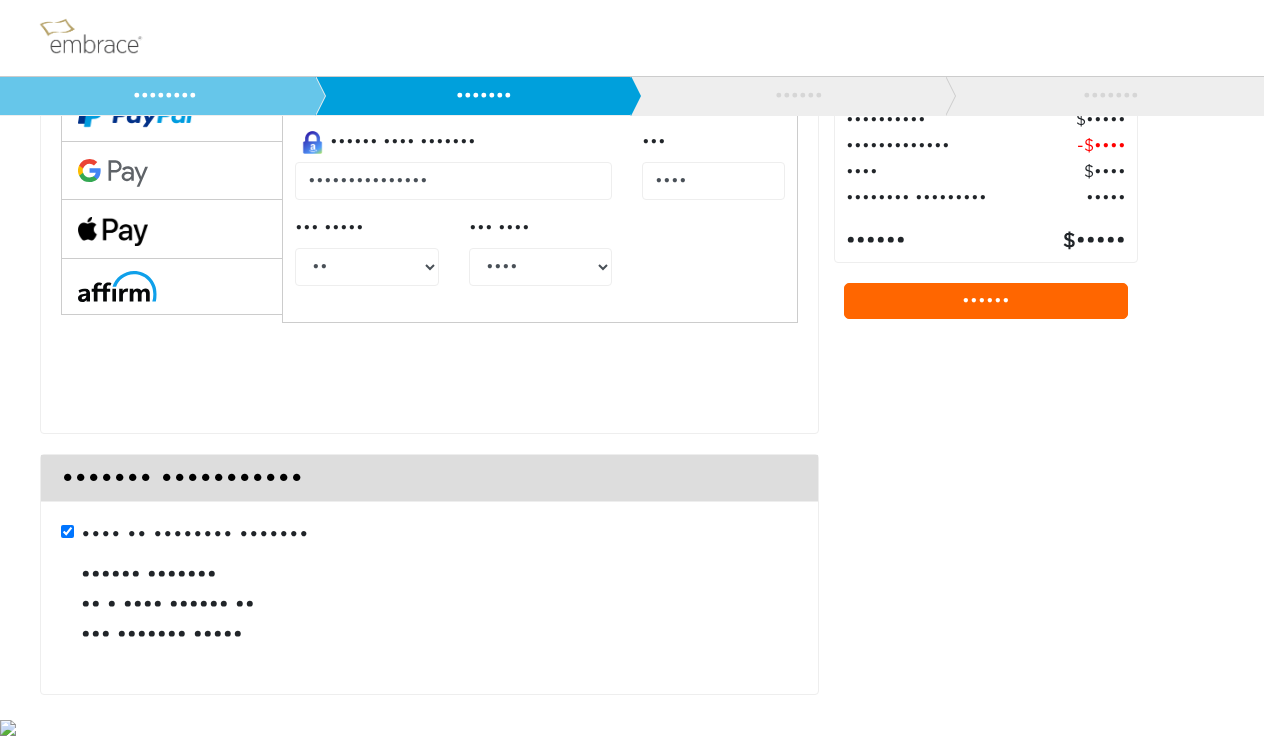 click on "•••• •• •••••••• •••••••" at bounding box center (67, 531) 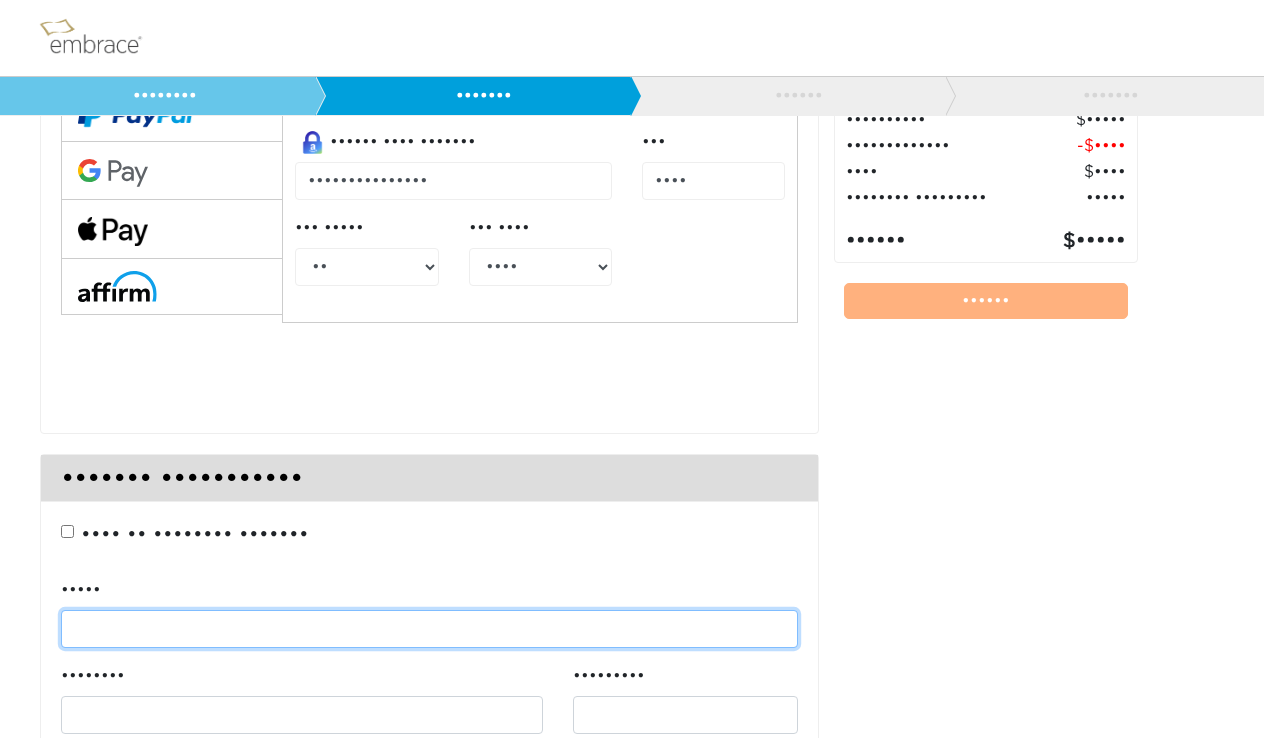 click on "•••••" at bounding box center [429, 629] 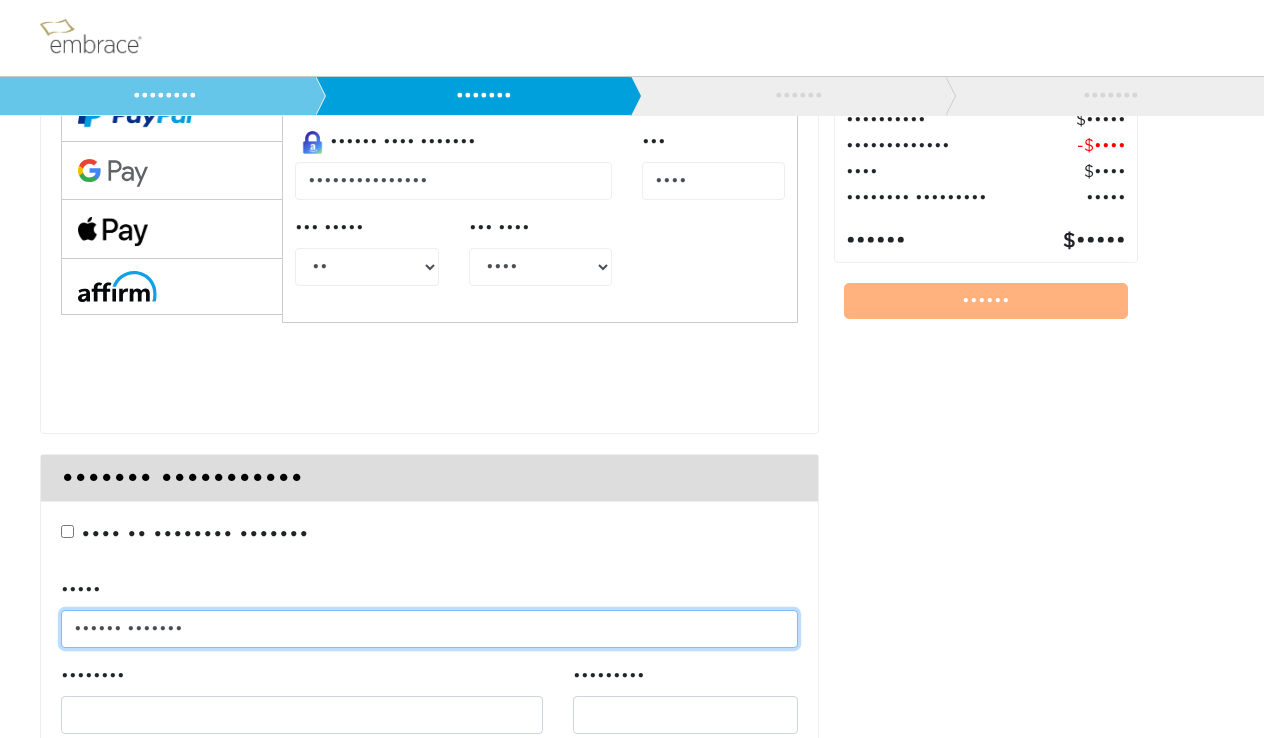 type on "•••••• •••••••" 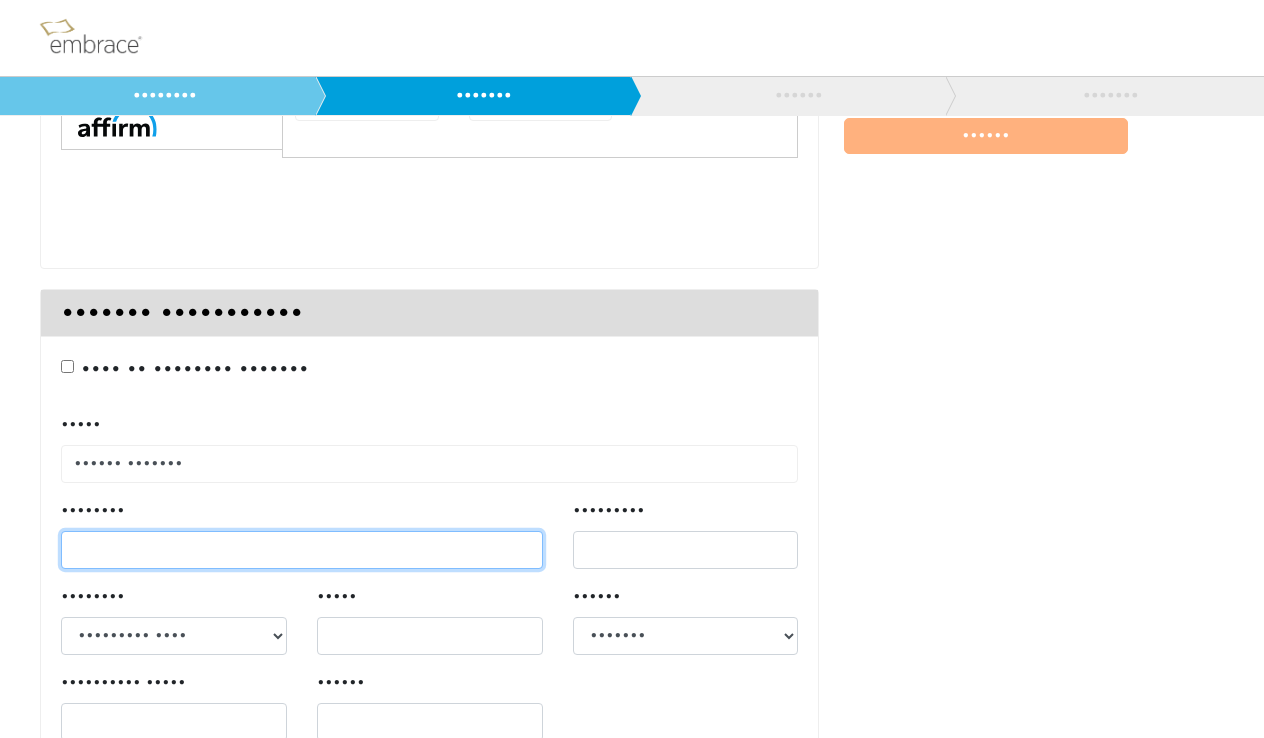 scroll, scrollTop: 404, scrollLeft: 0, axis: vertical 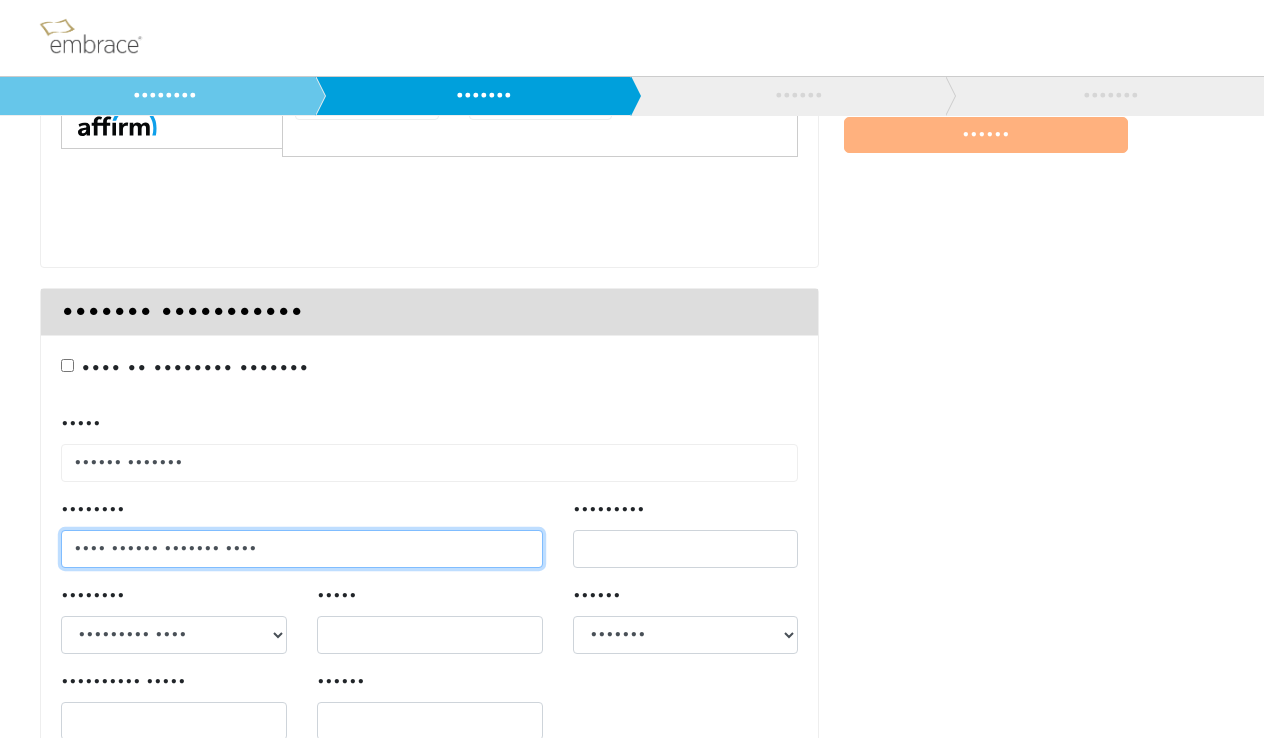 type on "•••• •••••• ••••••• ••••" 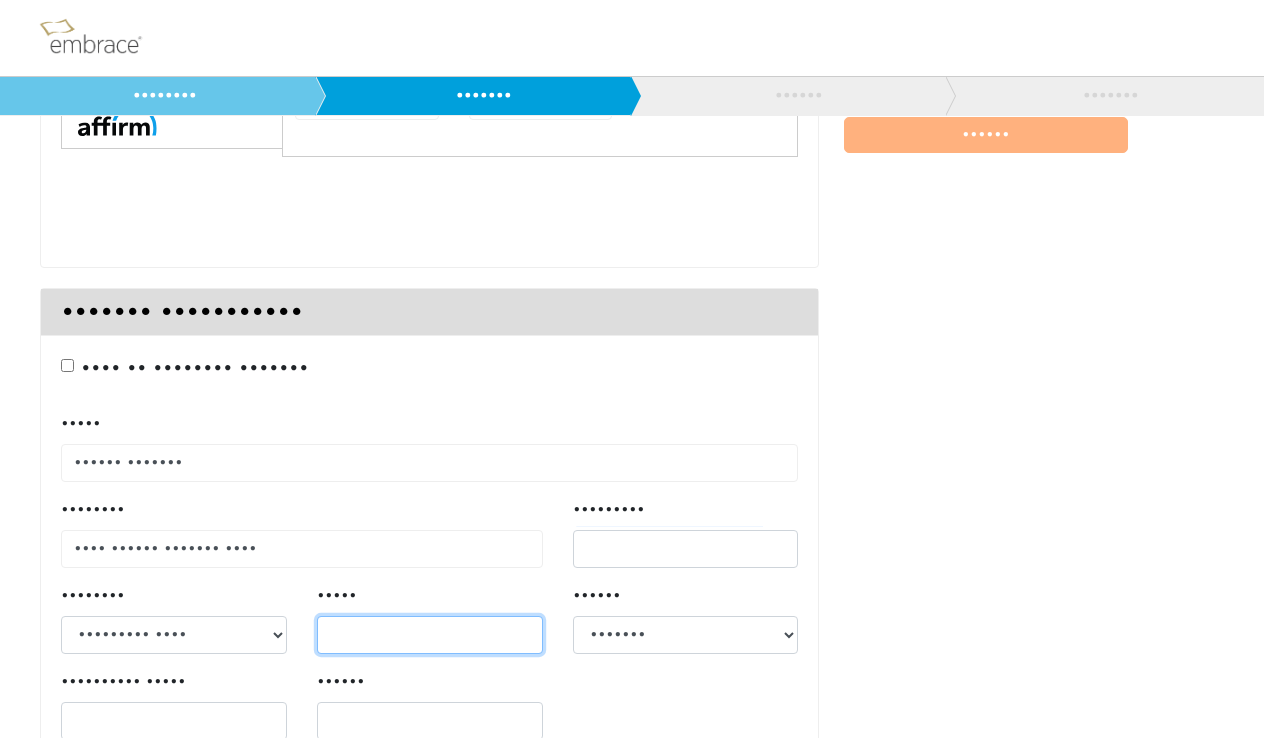 click on "•••••" at bounding box center (430, 635) 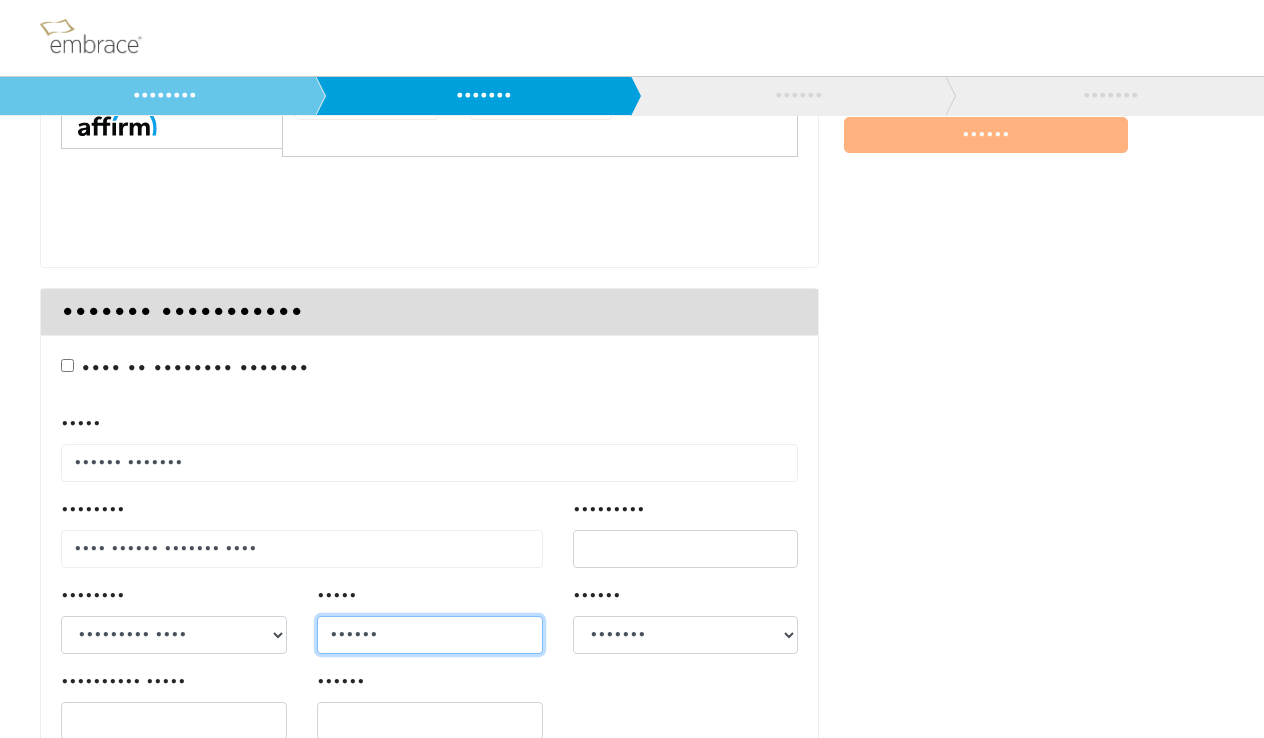 type on "••••••" 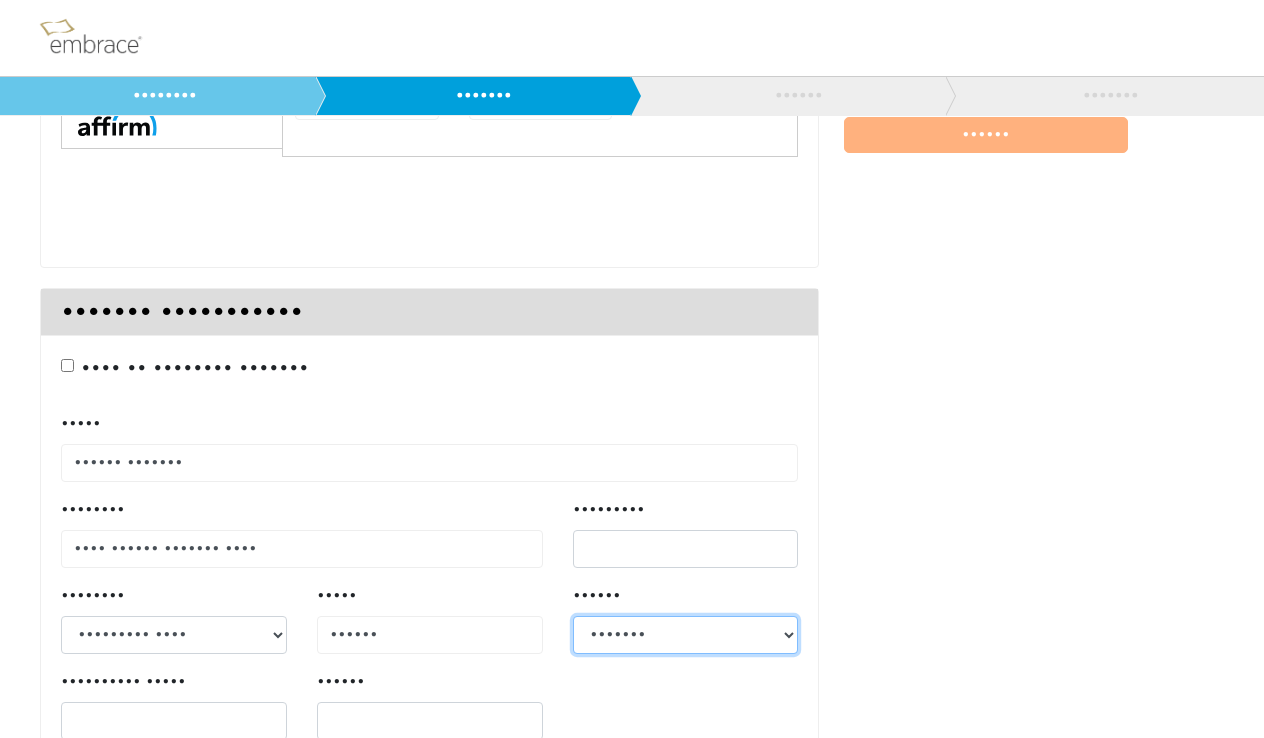 select on "••" 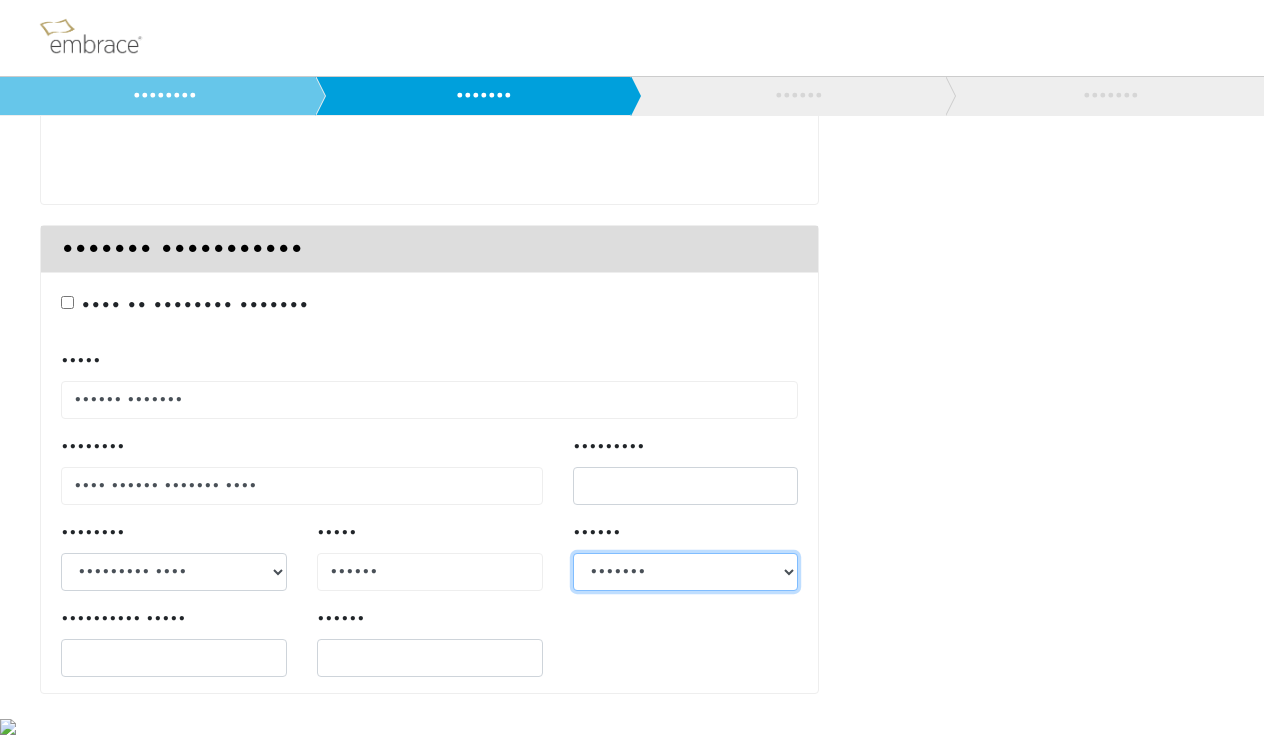 scroll, scrollTop: 466, scrollLeft: 0, axis: vertical 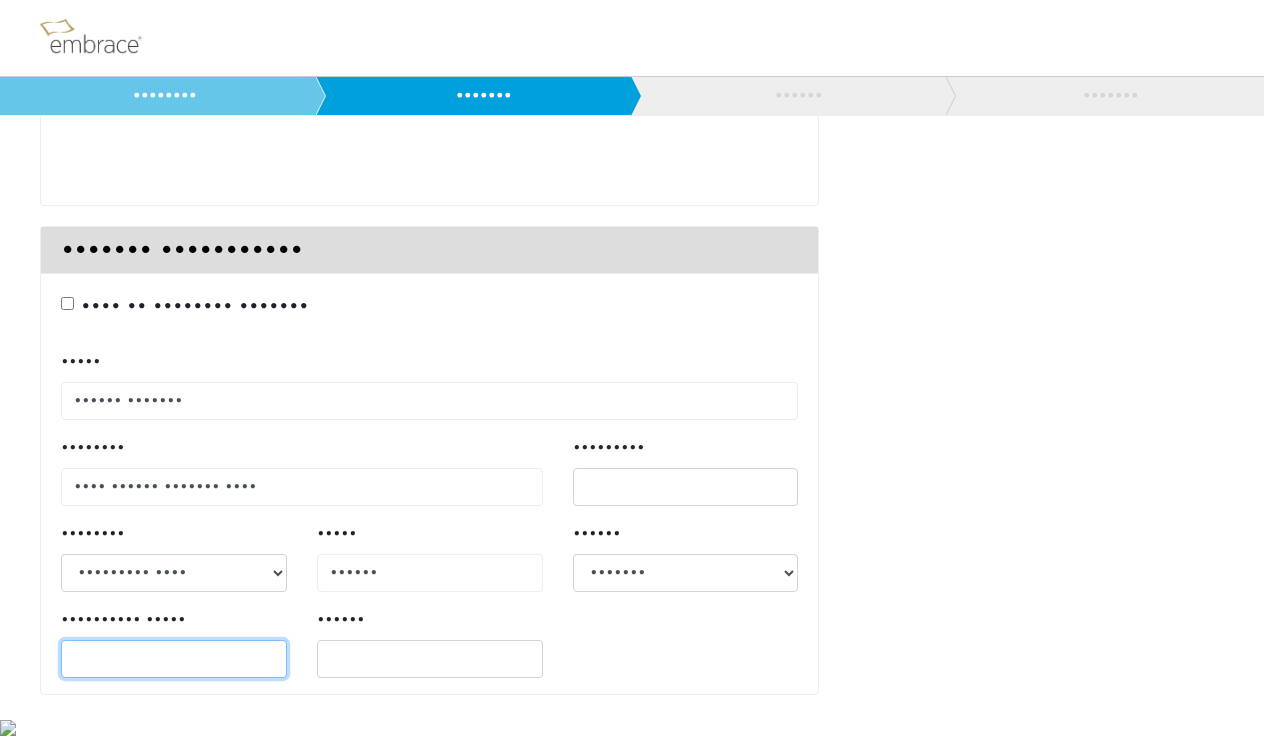 click on "•••••••••• •••••" at bounding box center [174, 659] 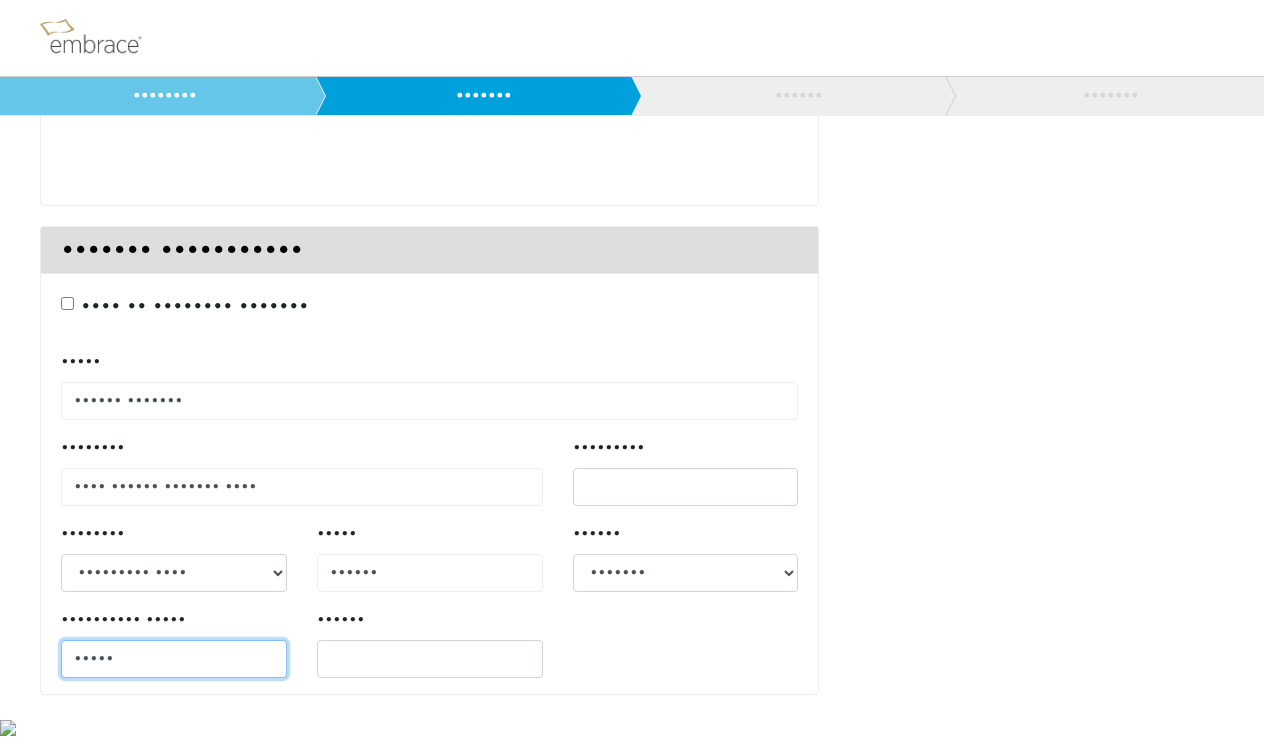 type on "•••••" 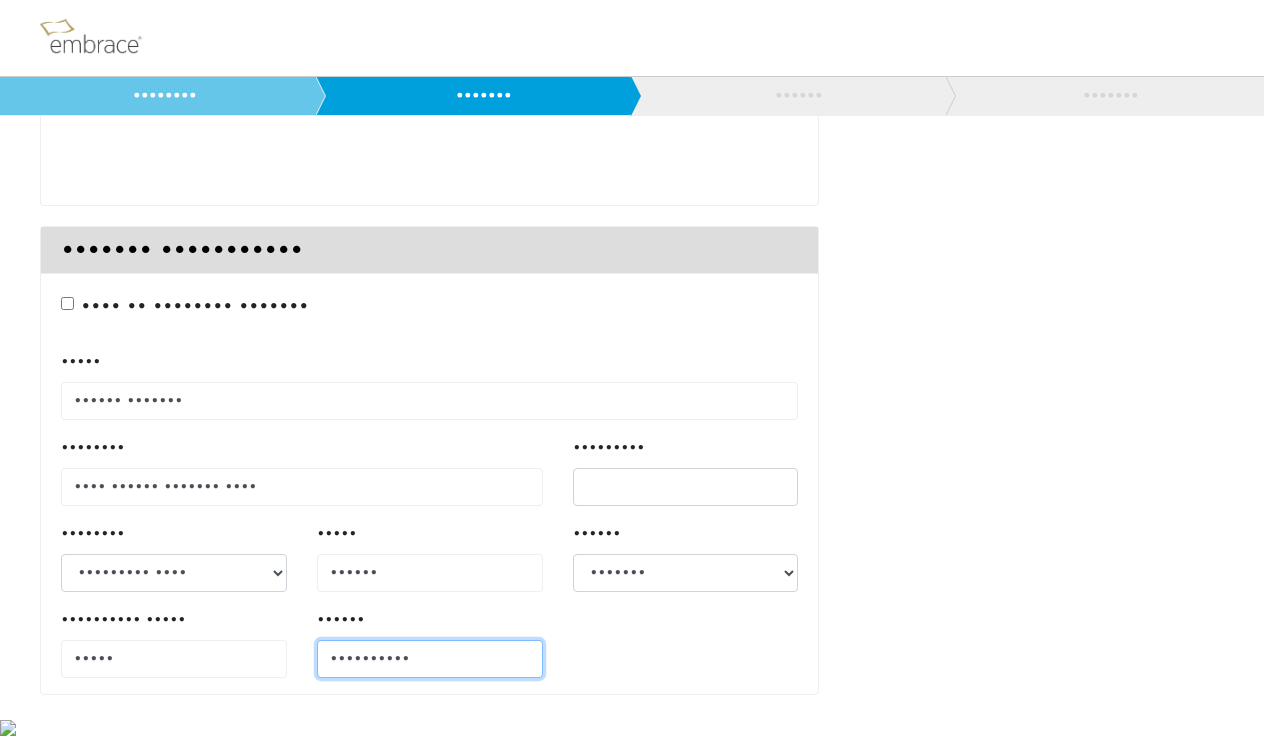 type on "••••••••••" 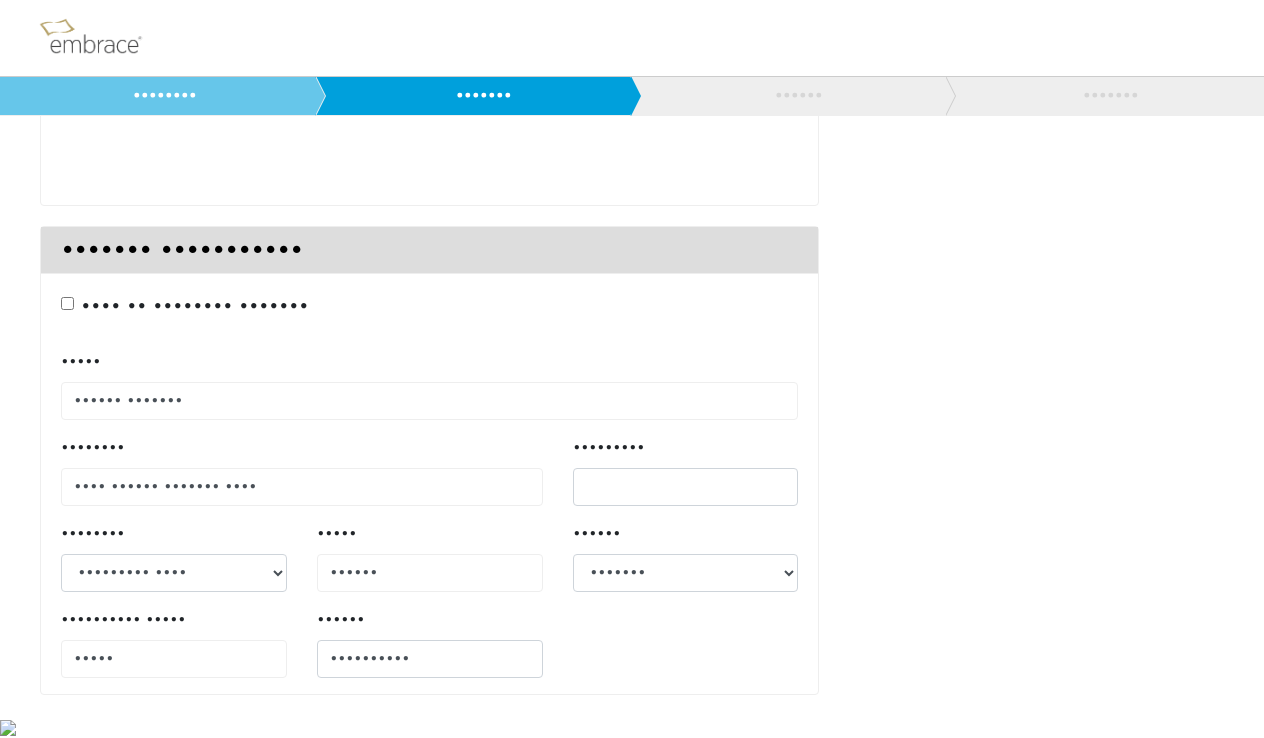 click on "•••• •••••• •••••••• •• •••••• •••• •••• ••••••••• ••••••••••
••• •••••••••• •••••• ••••• ••• •••••• •••• •• •••• •• ••••••••• •••• •••••••• •••••••••• ••••••••
••••• •••••••
•••• •••••••• ••• • •••••• •••••
•••••
• •  •••••
•••• •••••••• ••• • •••••• ••••• ••••• • •  ••••• •••••" at bounding box center (986, 205) 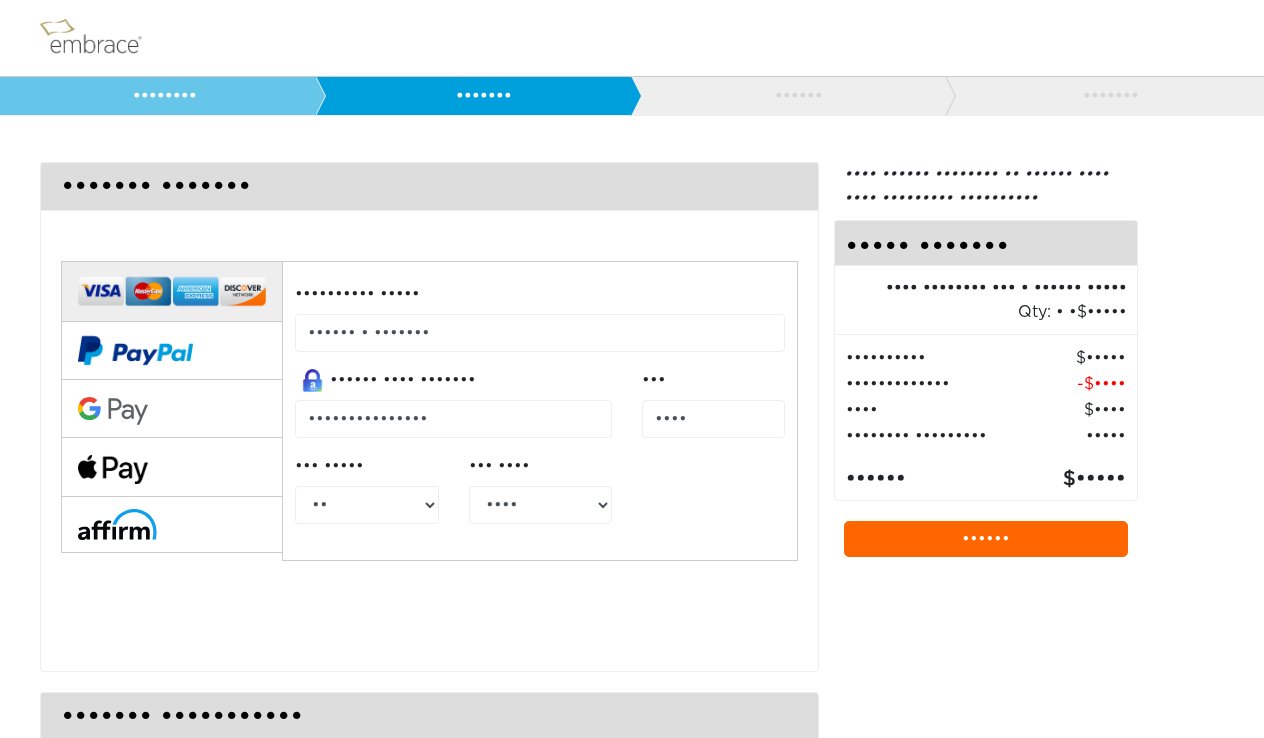 scroll, scrollTop: 0, scrollLeft: 0, axis: both 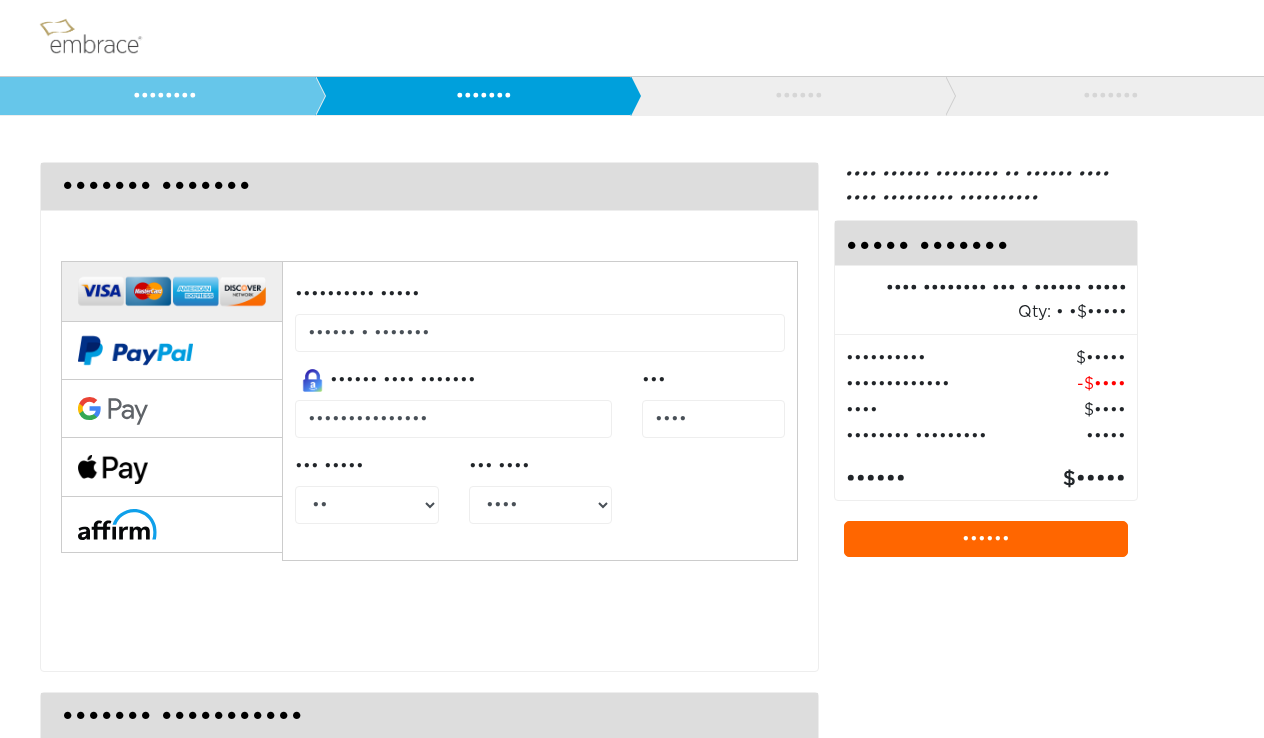 click on "••••••" at bounding box center [986, 539] 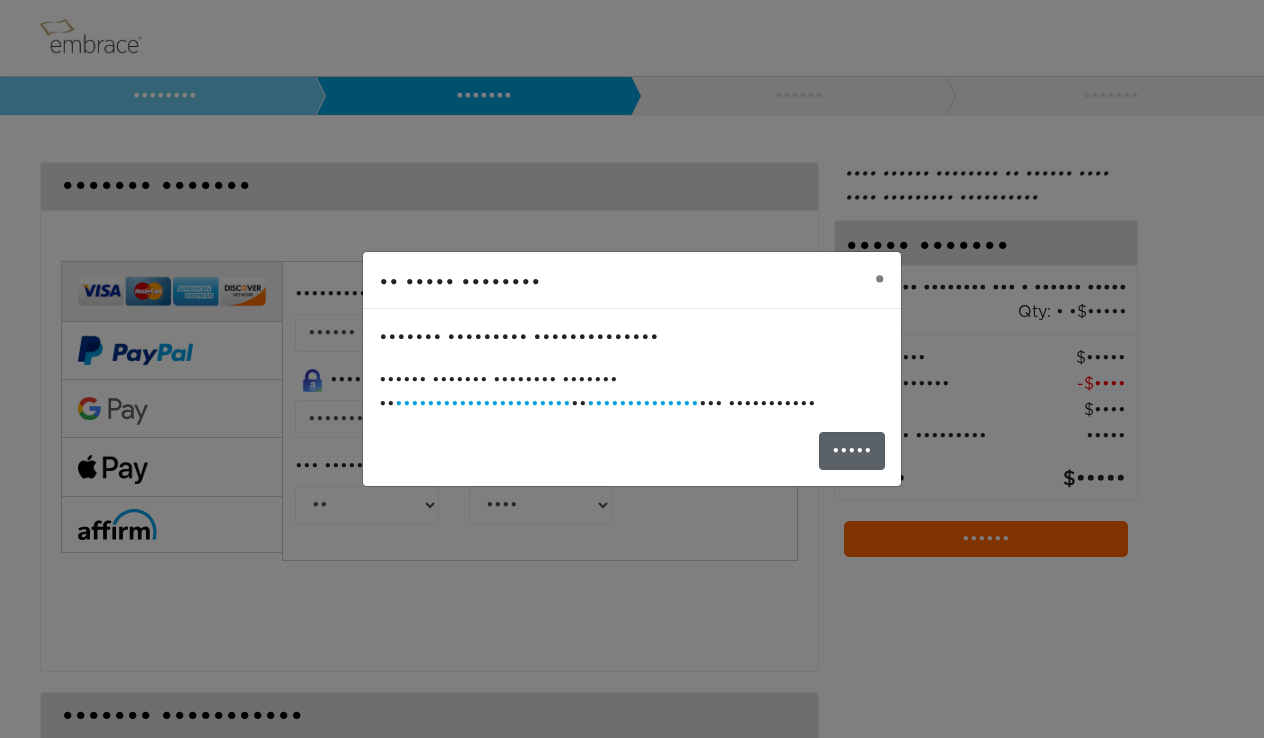click on "•••••" at bounding box center [852, 451] 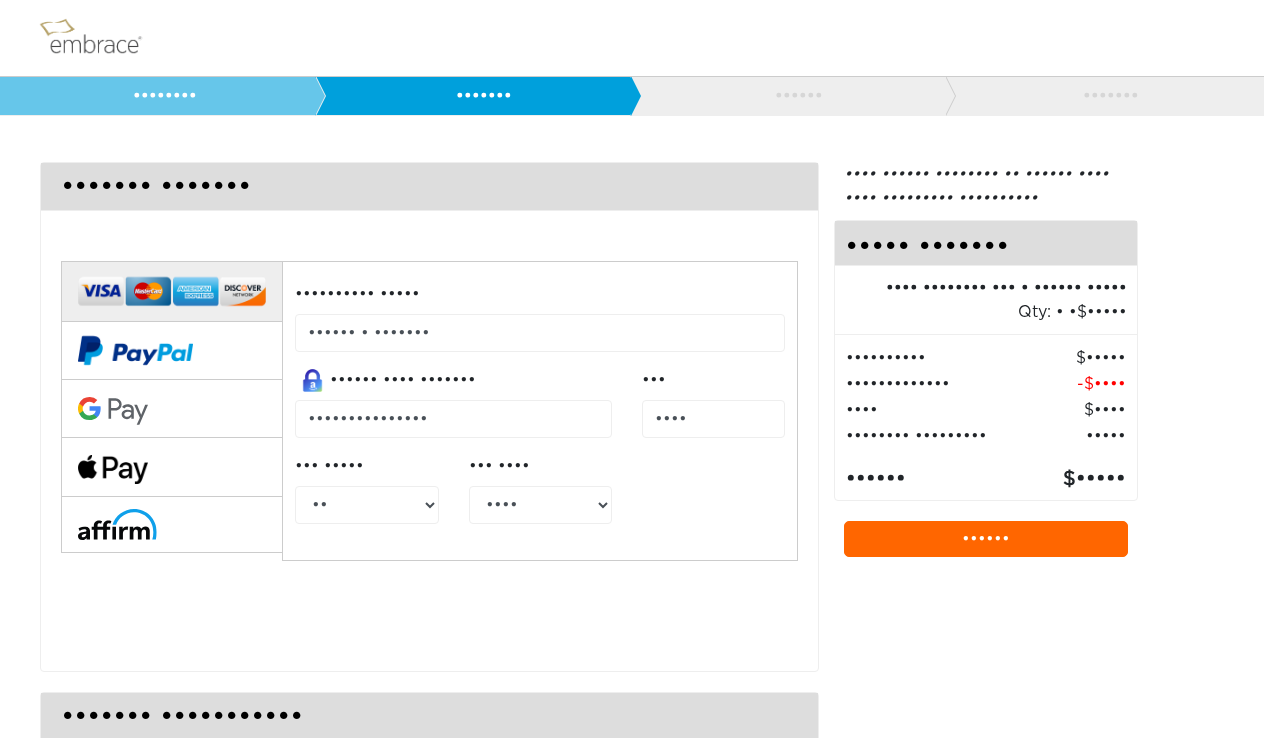 click on "••••••" at bounding box center [788, 96] 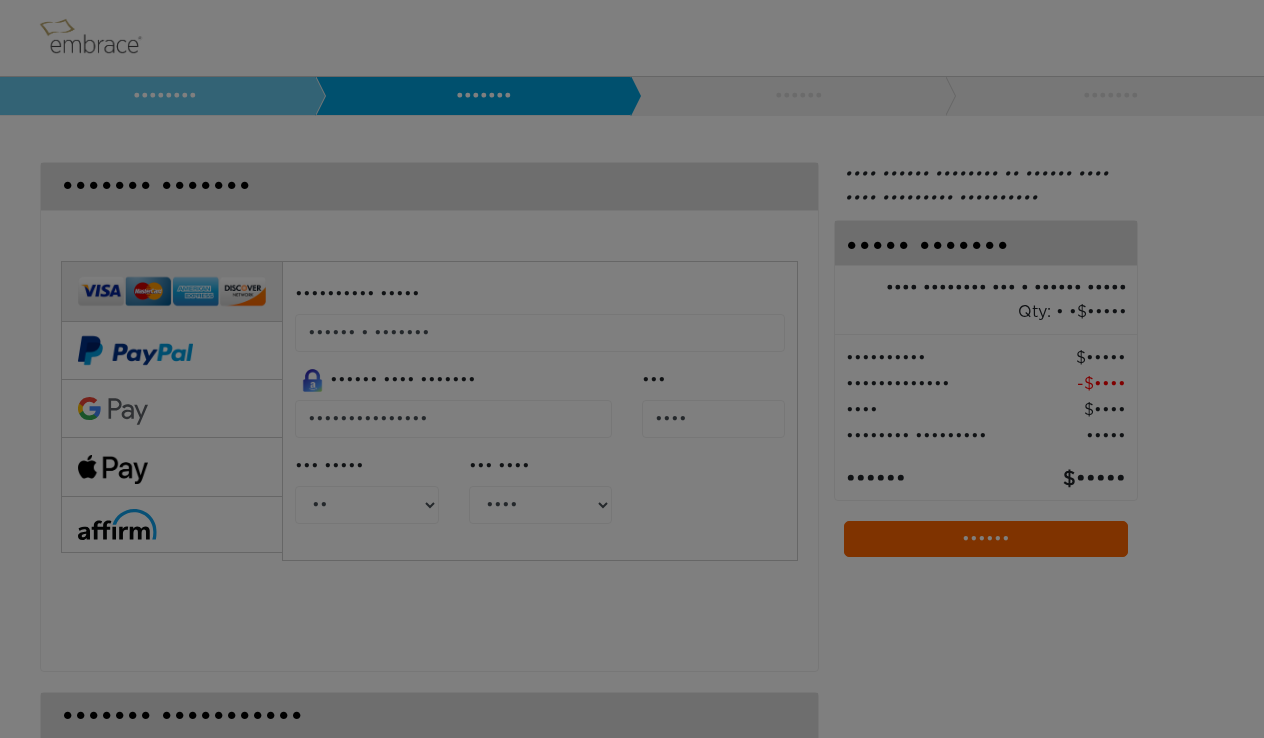 click on "••••••••
•••••••
••••••
•••••••
••••••• •••••••
•••• •••••••
••••• ••••••••
••• ••• •••• •• ••••••••• •••••••• •••• •••• •••• •••••••••••• •••• ••• ••• ••••• ••••••••••• ••  ••••• ••••• •••• •
•••" at bounding box center [632, 602] 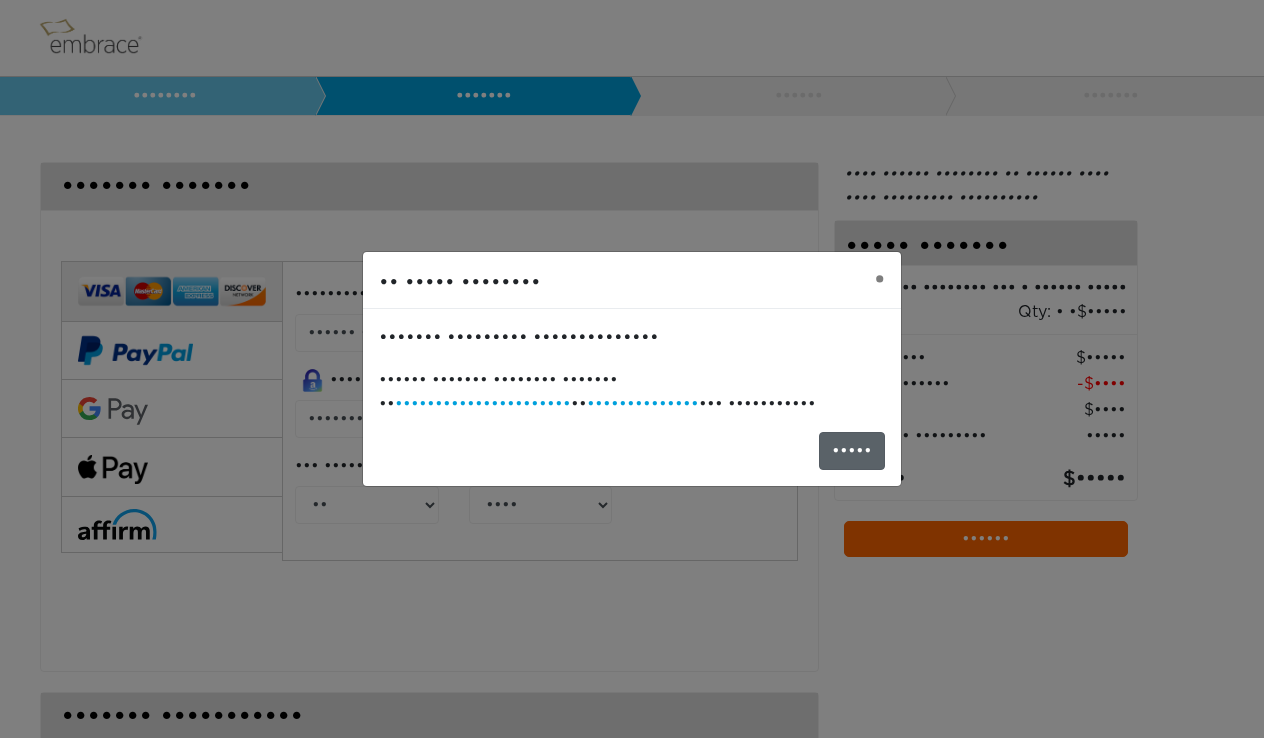 click on "•••••" at bounding box center (852, 451) 